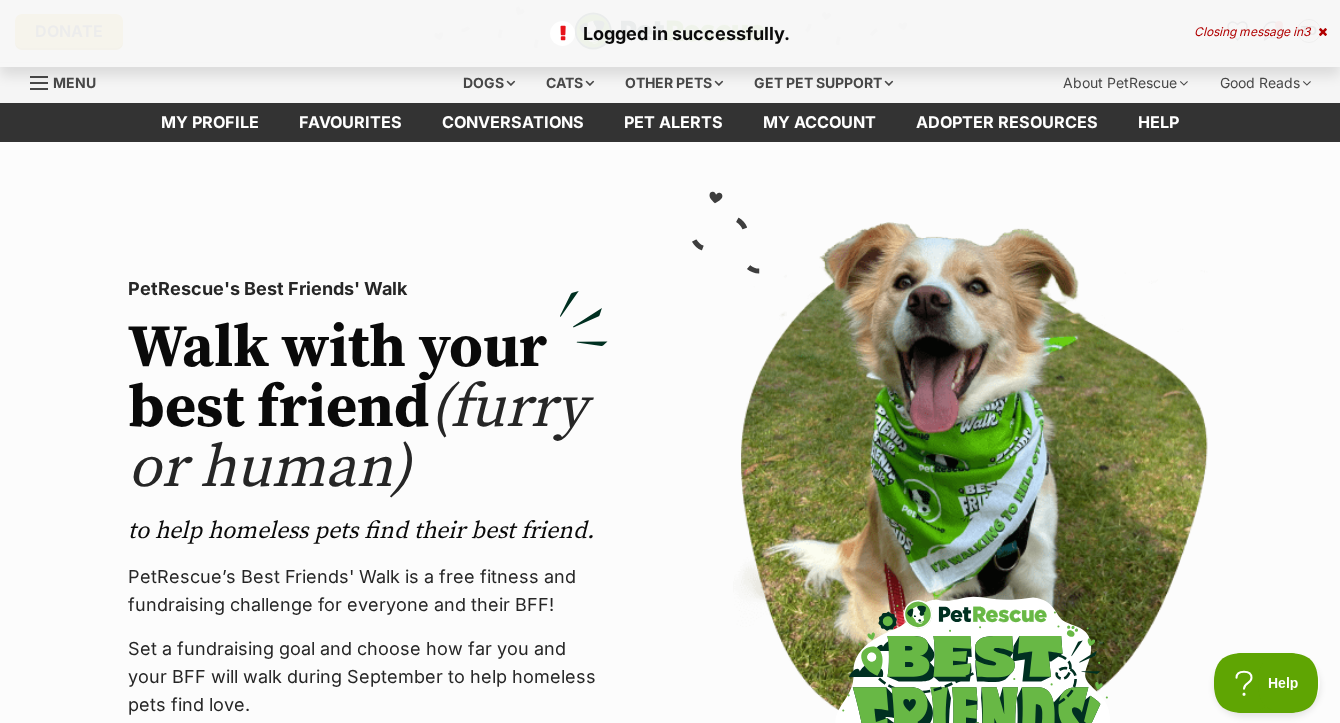 scroll, scrollTop: 0, scrollLeft: 0, axis: both 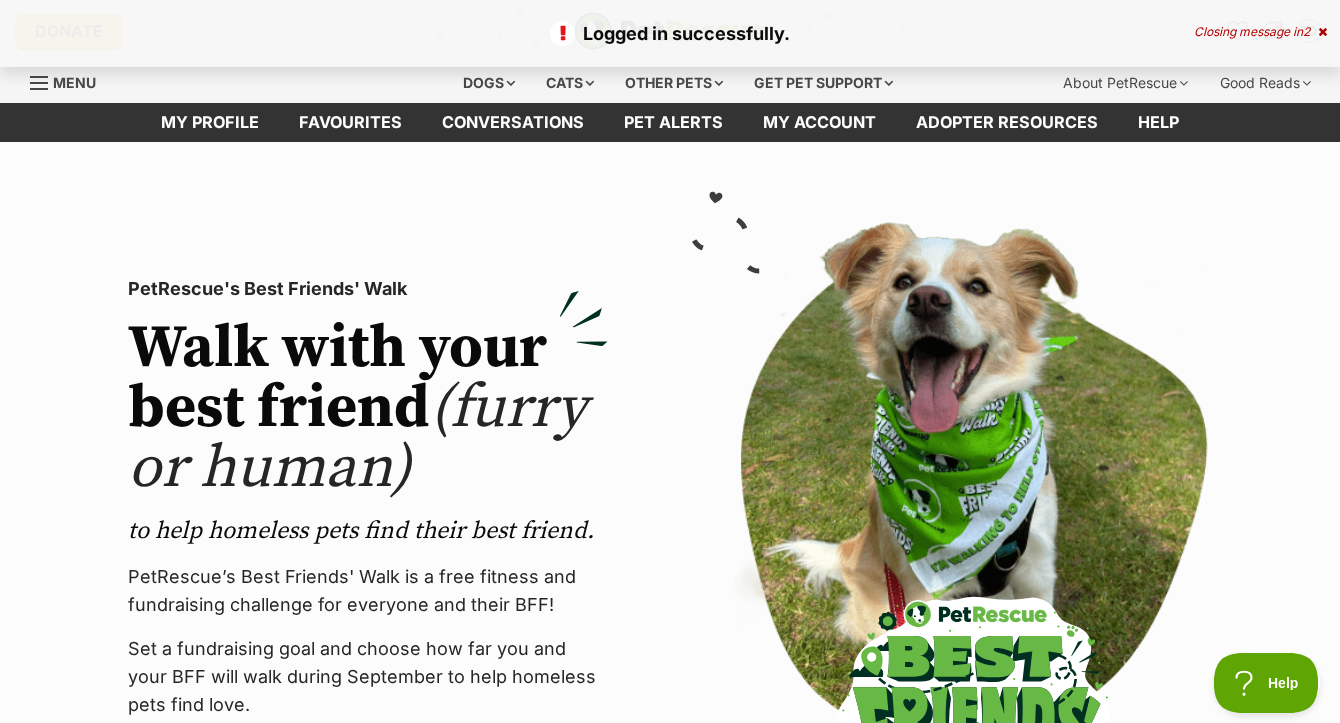 click at bounding box center [1322, 32] 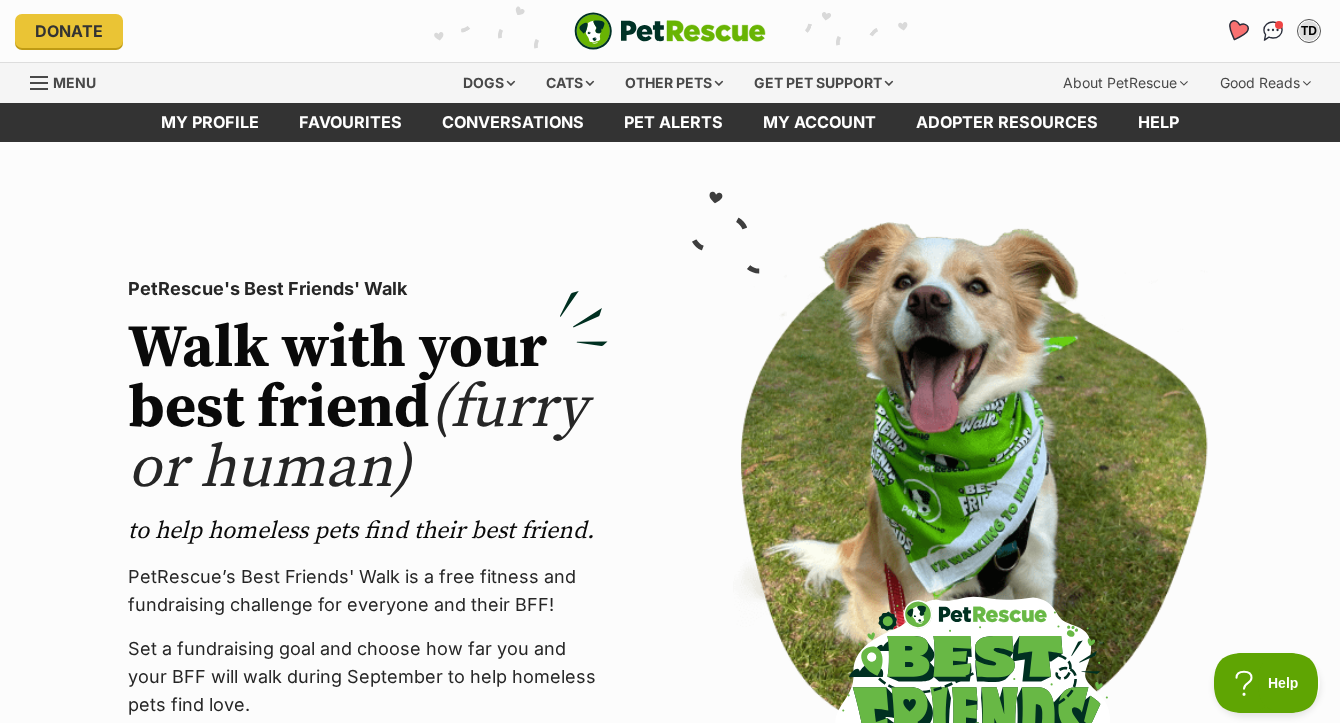 click 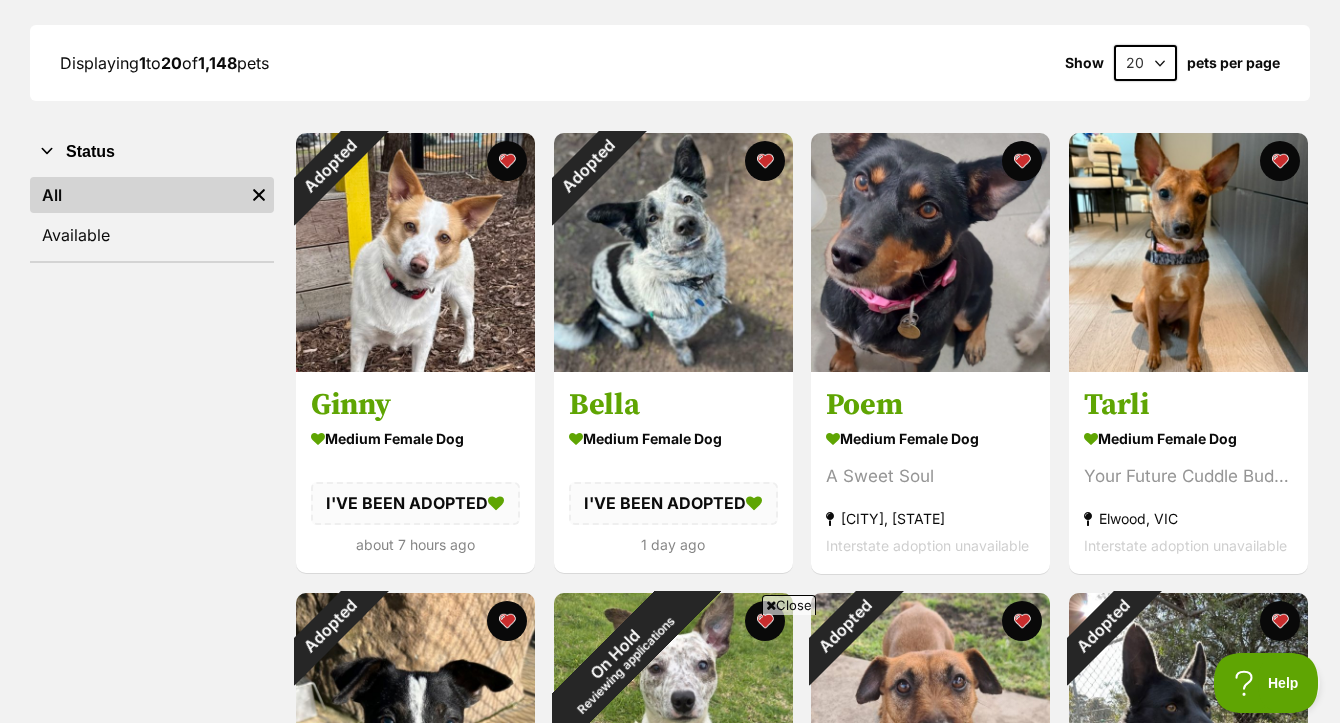 scroll, scrollTop: 278, scrollLeft: 0, axis: vertical 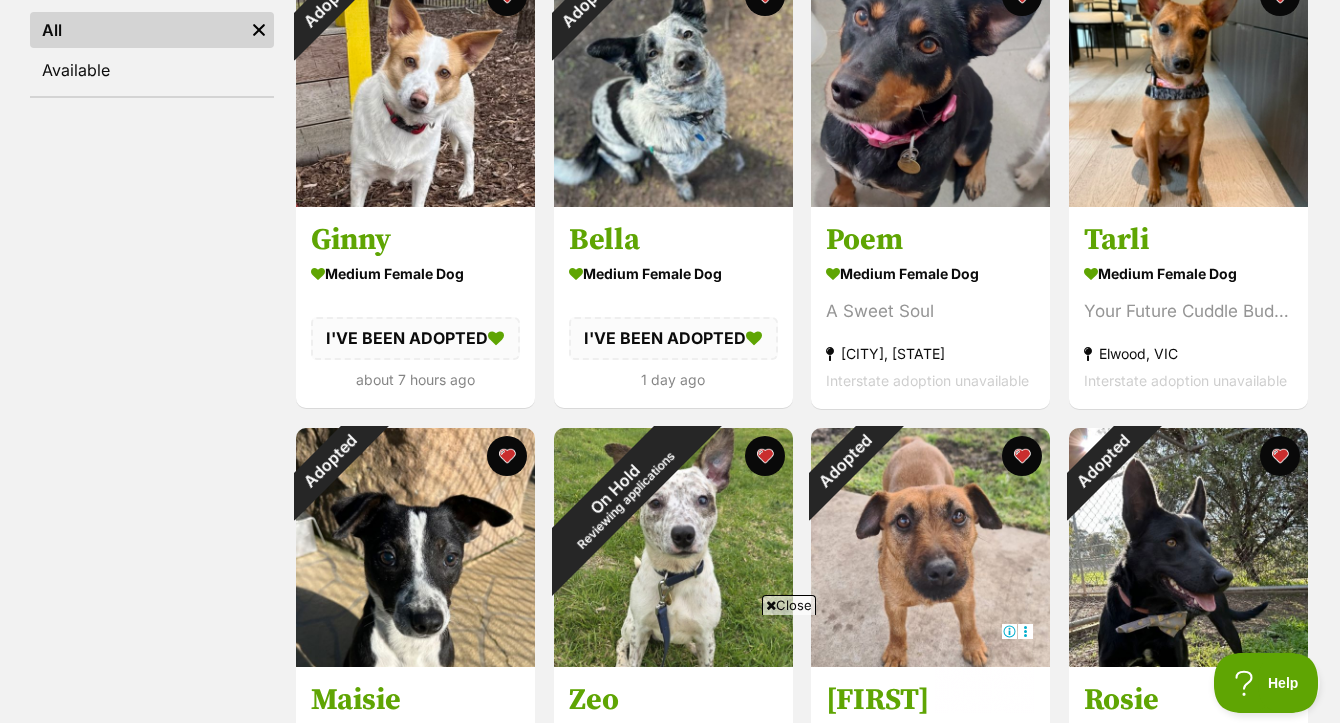 click on "Close" at bounding box center (789, 605) 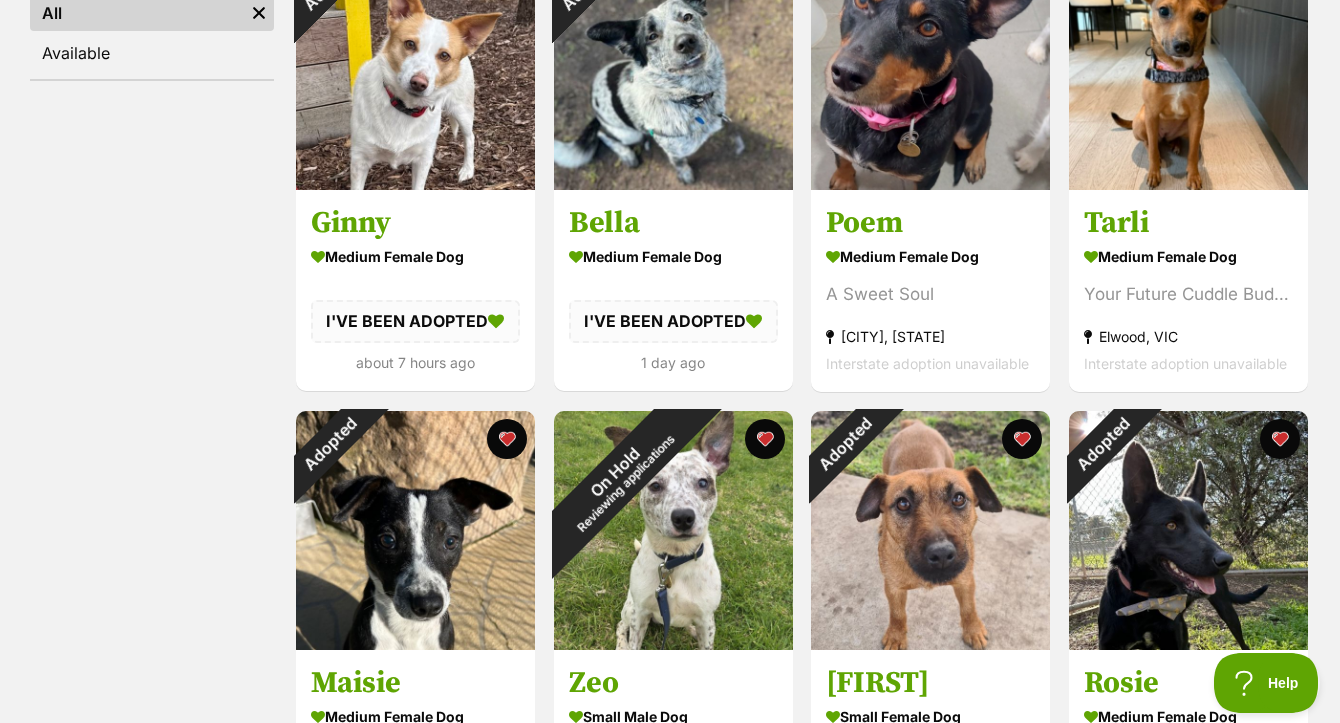 scroll, scrollTop: 464, scrollLeft: 0, axis: vertical 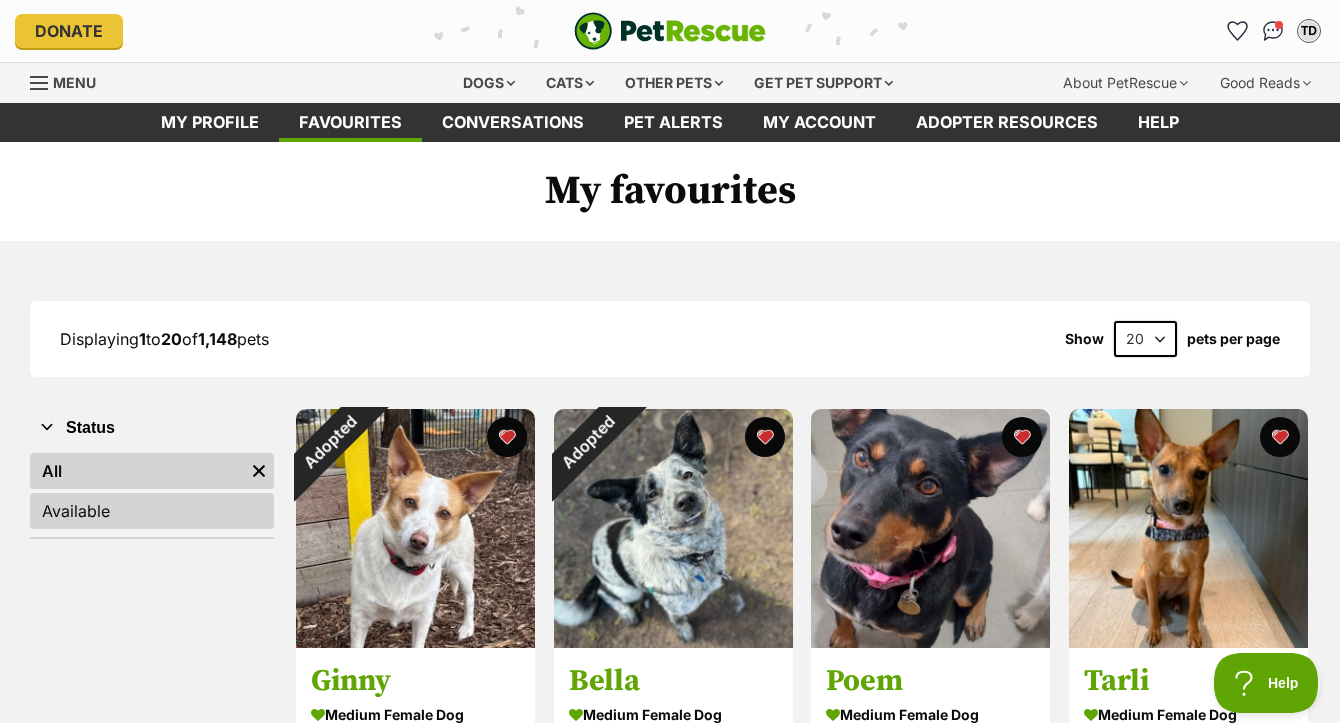 click on "Available" at bounding box center [152, 511] 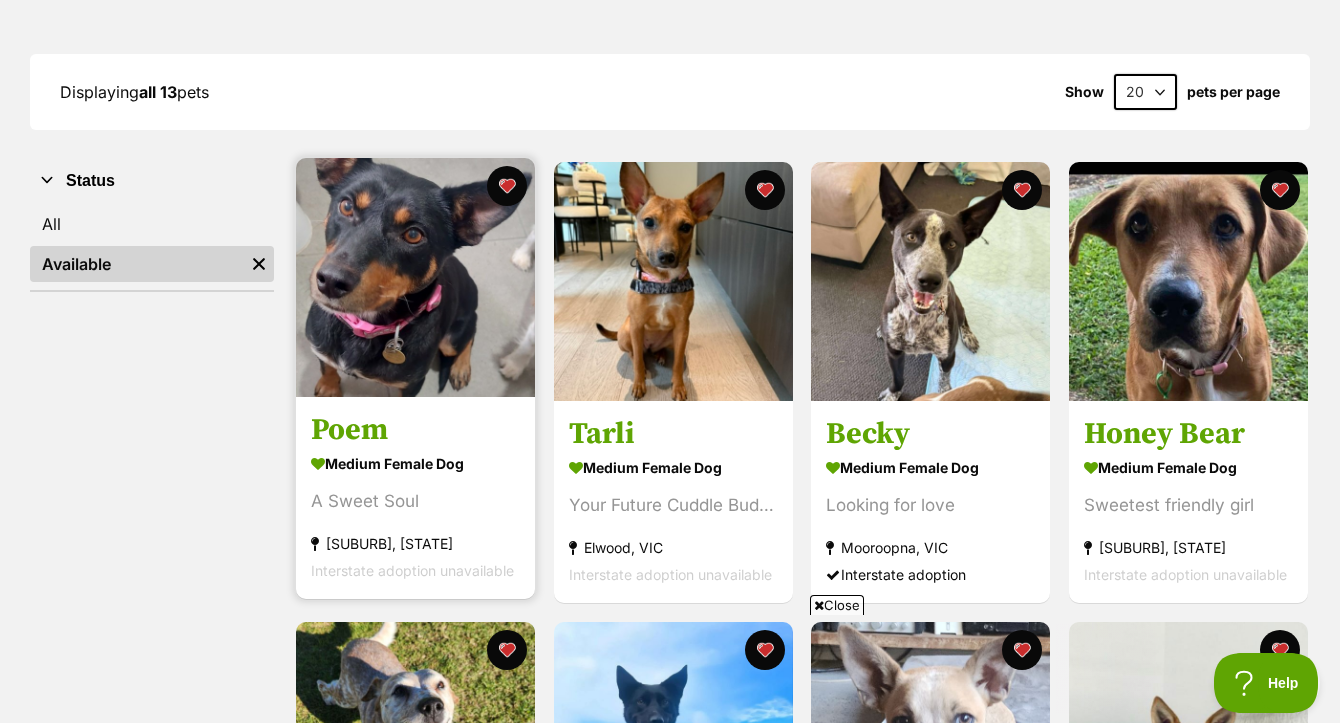 scroll, scrollTop: 0, scrollLeft: 0, axis: both 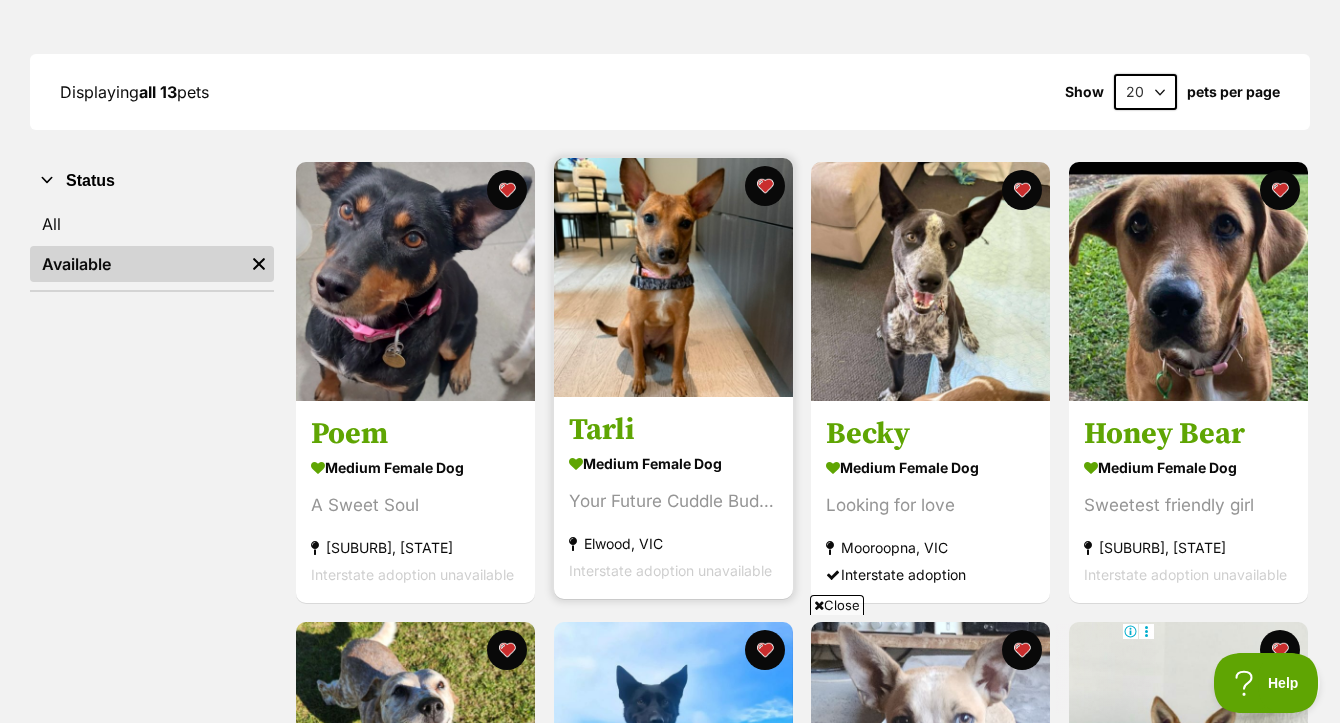 click at bounding box center [673, 277] 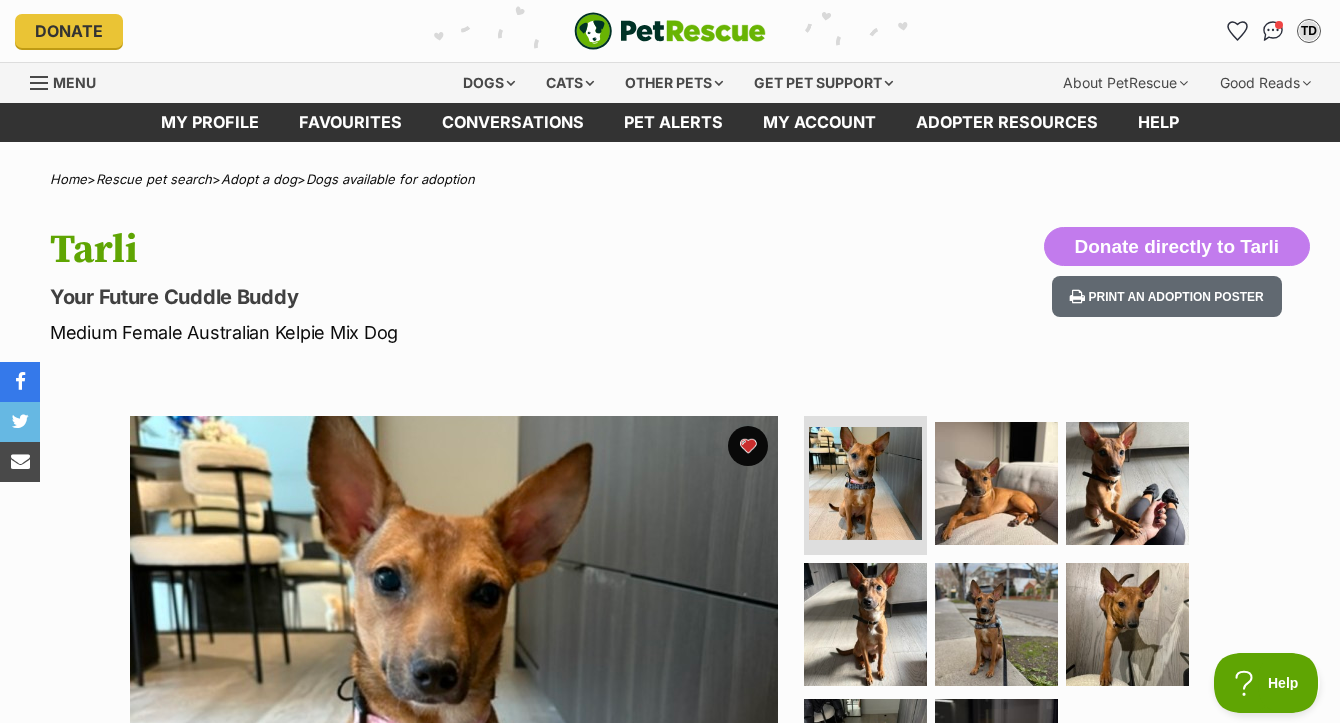 scroll, scrollTop: 0, scrollLeft: 0, axis: both 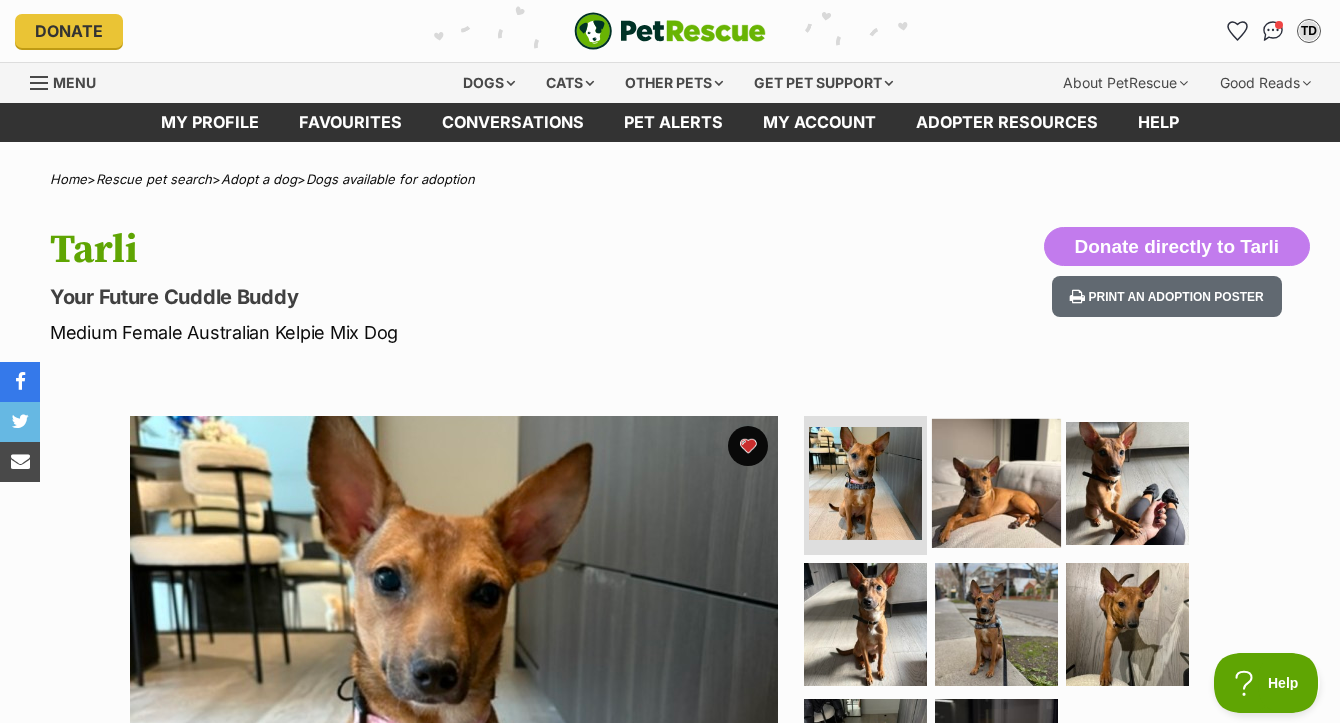 click at bounding box center [996, 482] 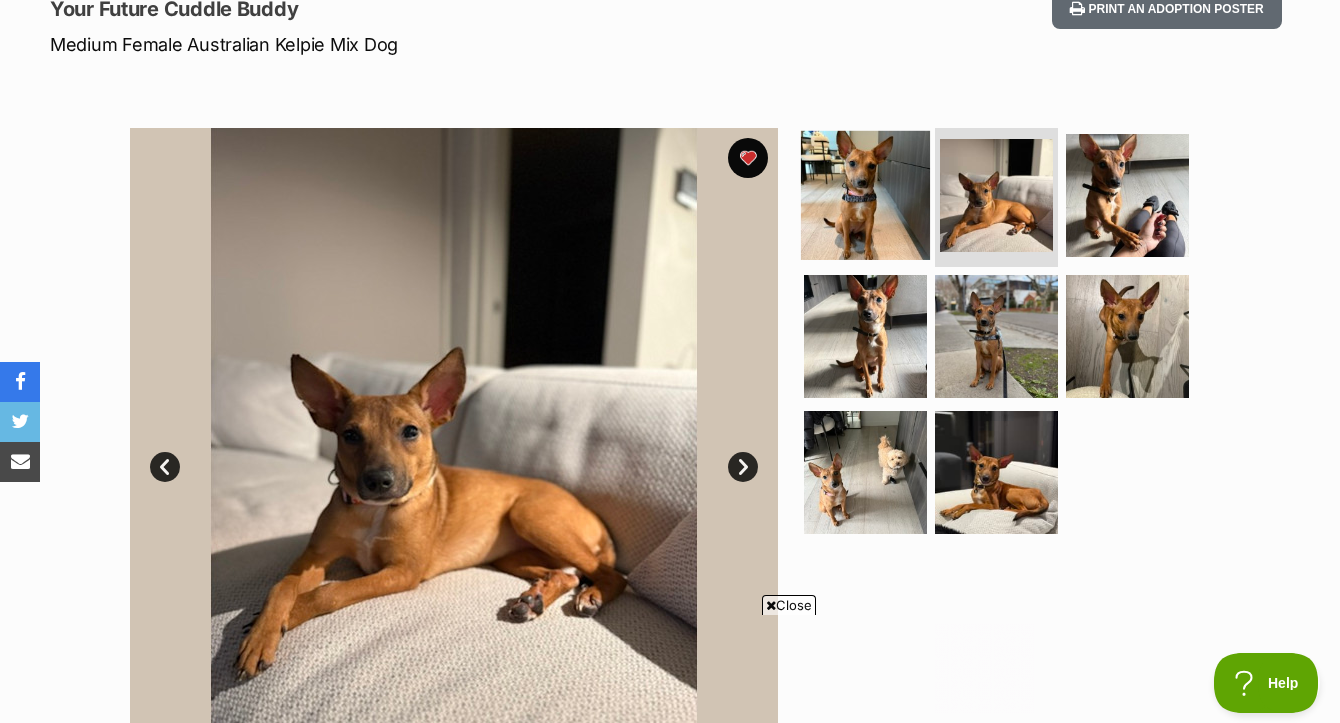 scroll, scrollTop: 0, scrollLeft: 0, axis: both 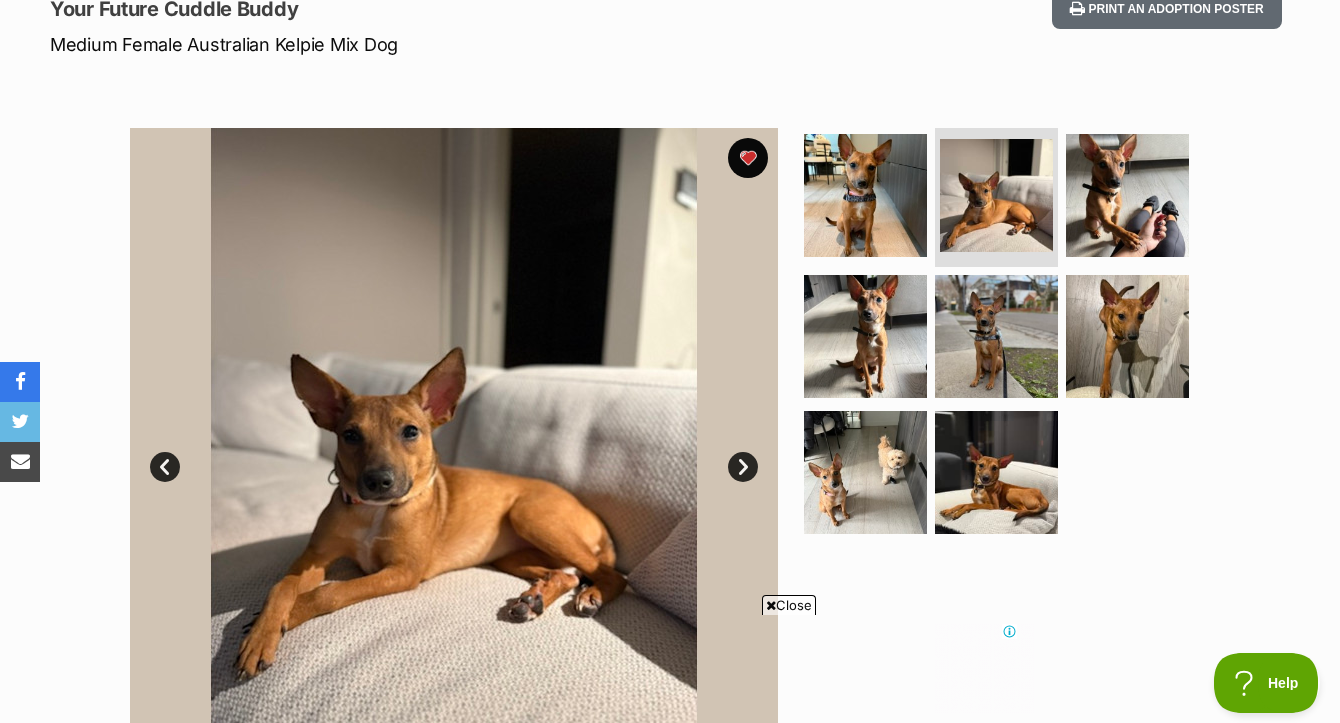 click on "Close" at bounding box center [789, 605] 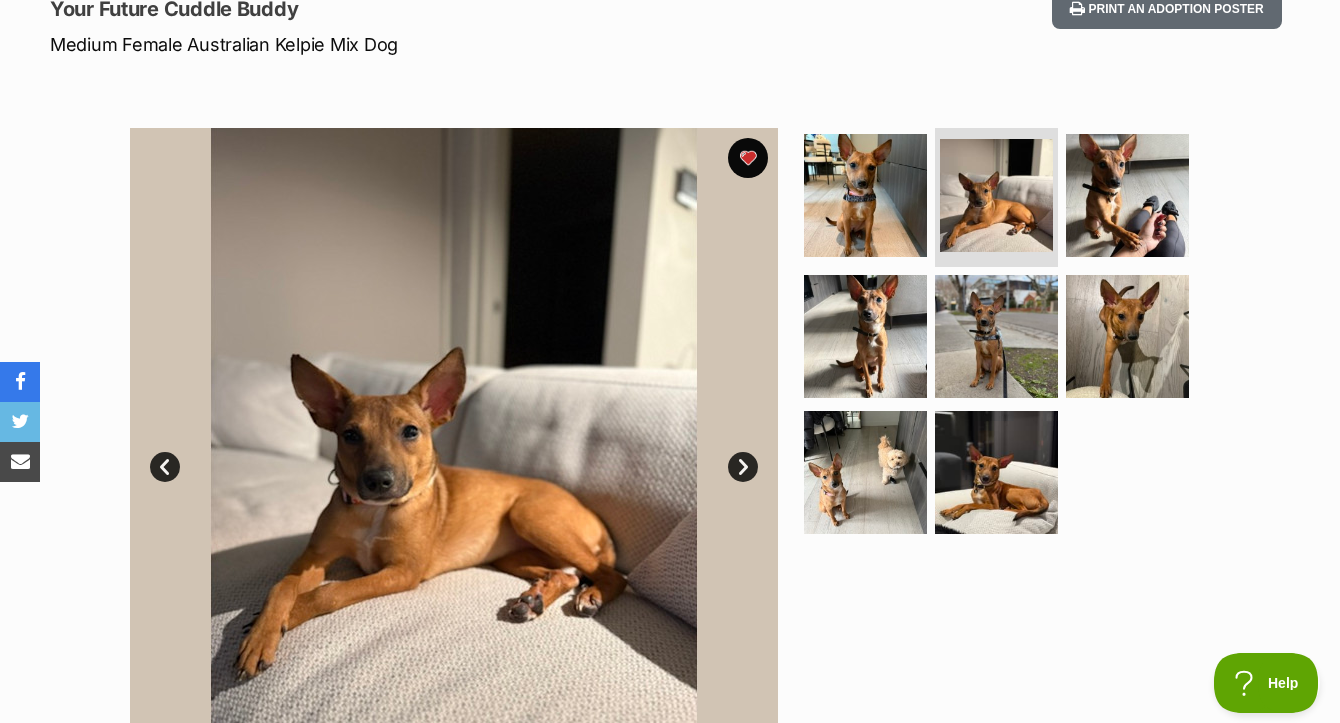scroll, scrollTop: 0, scrollLeft: 0, axis: both 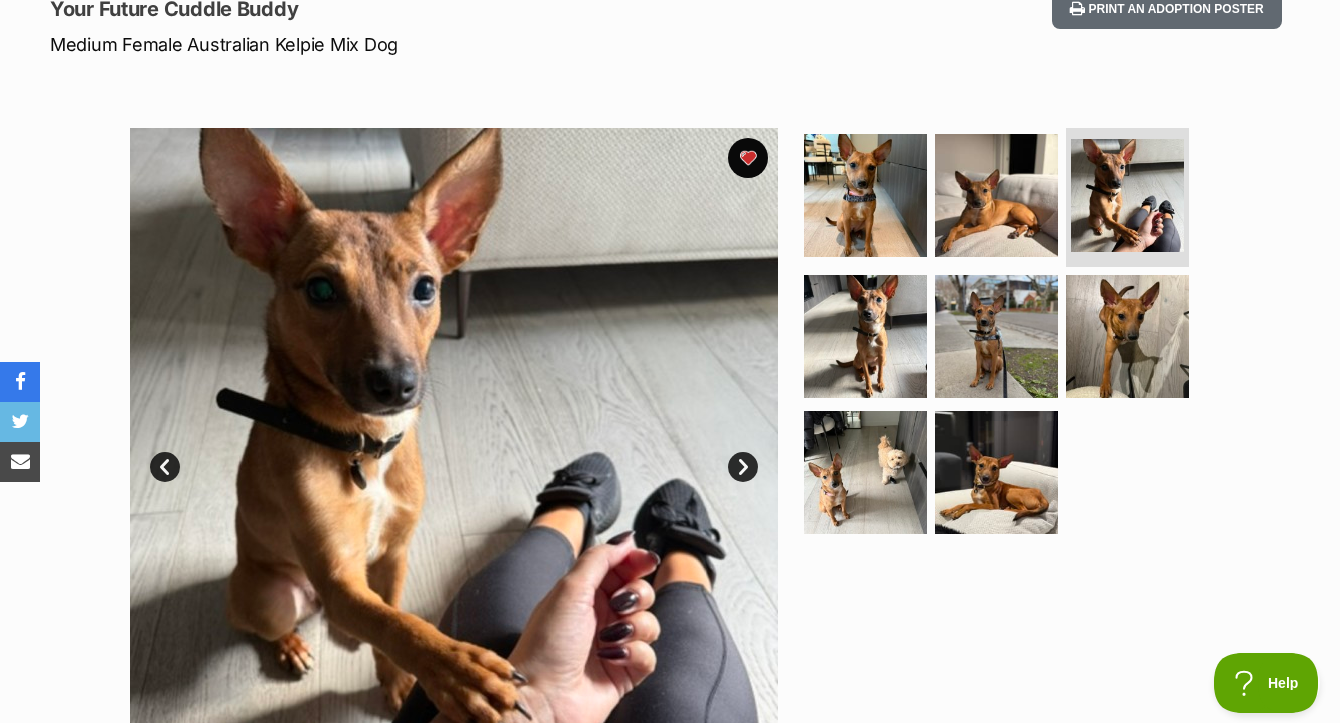 click on "Next" at bounding box center [743, 467] 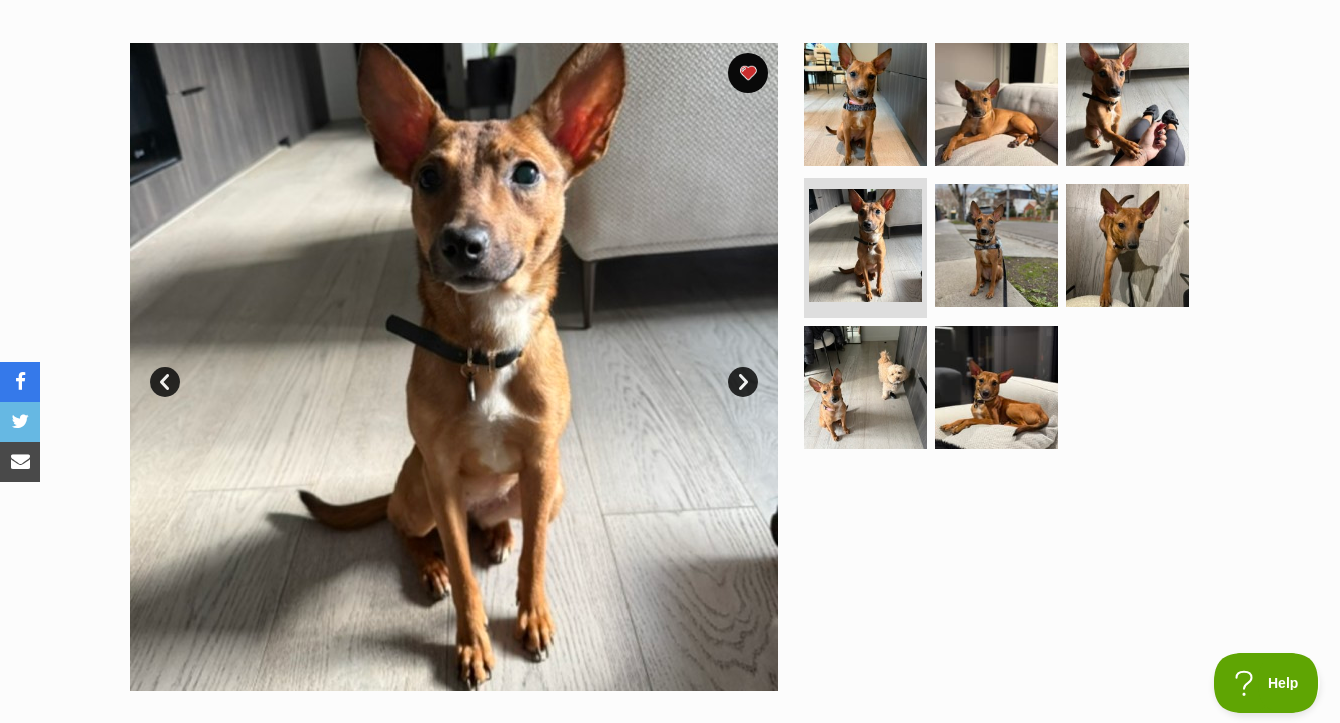 scroll, scrollTop: 412, scrollLeft: 0, axis: vertical 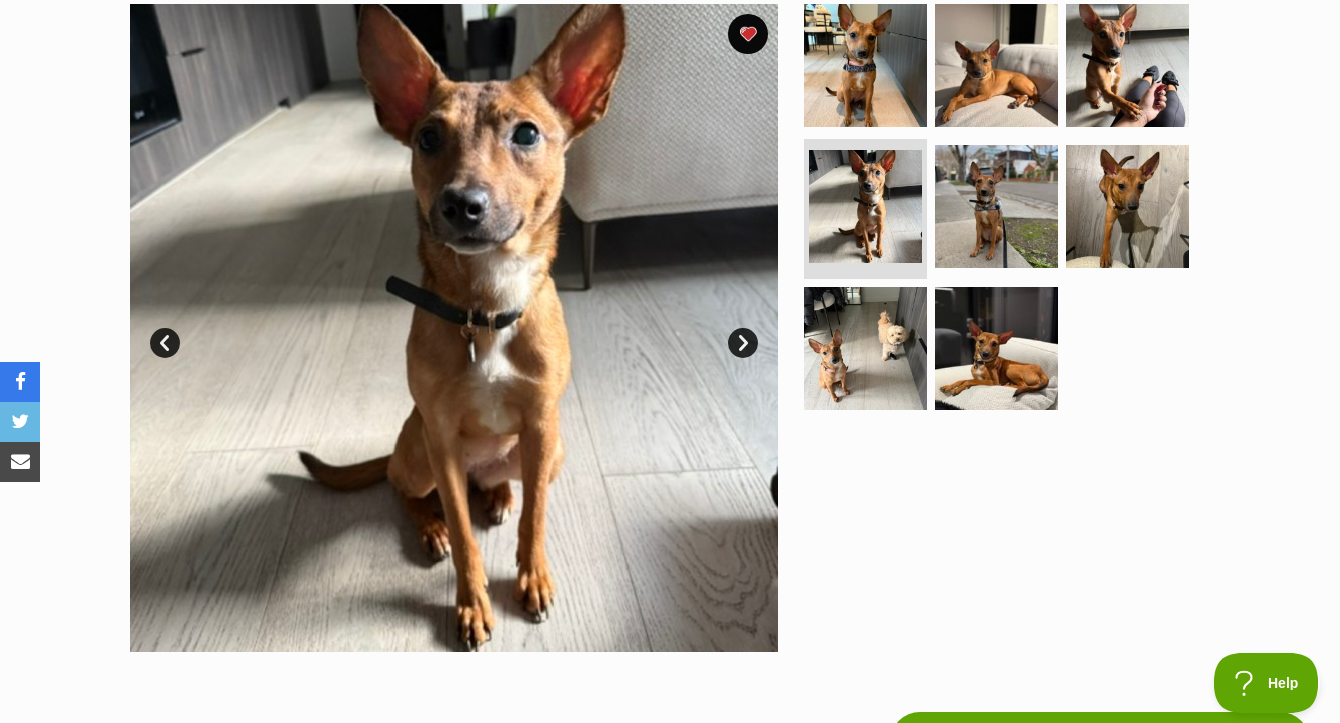 click on "Next" at bounding box center [743, 343] 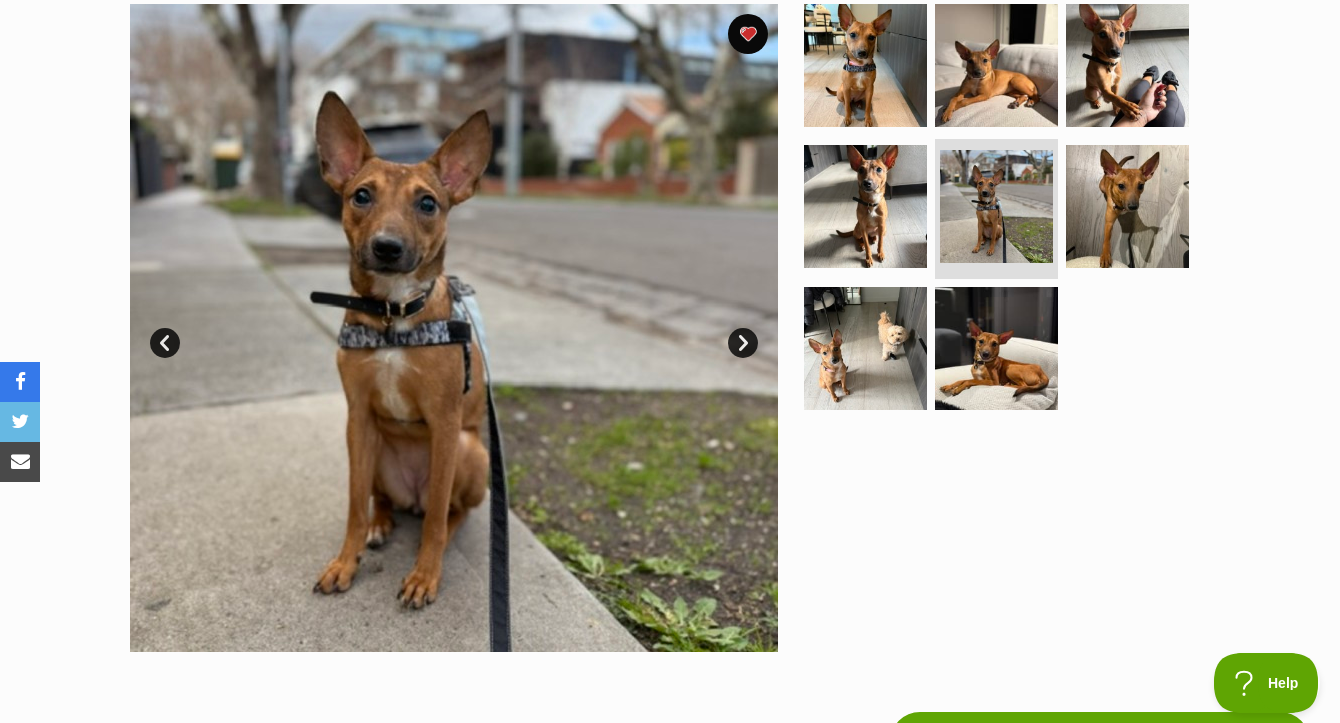 click on "Next" at bounding box center [743, 343] 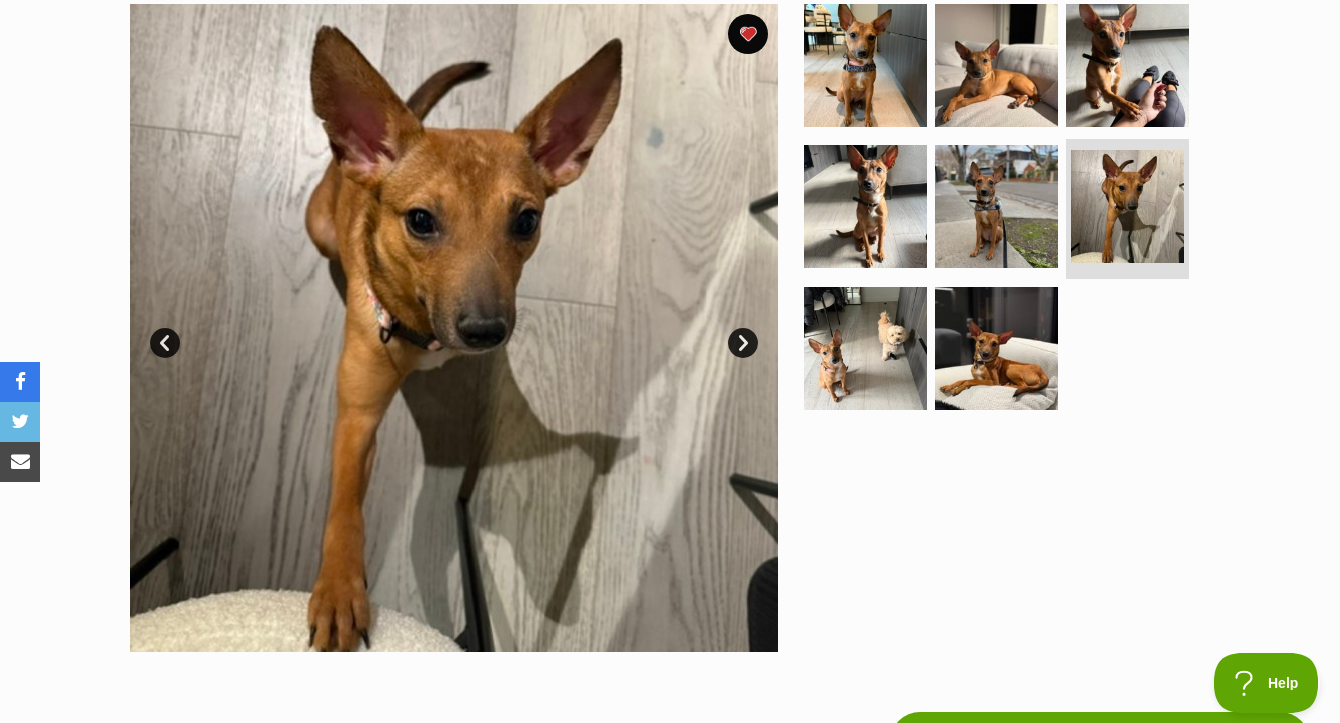 click on "Next" at bounding box center (743, 343) 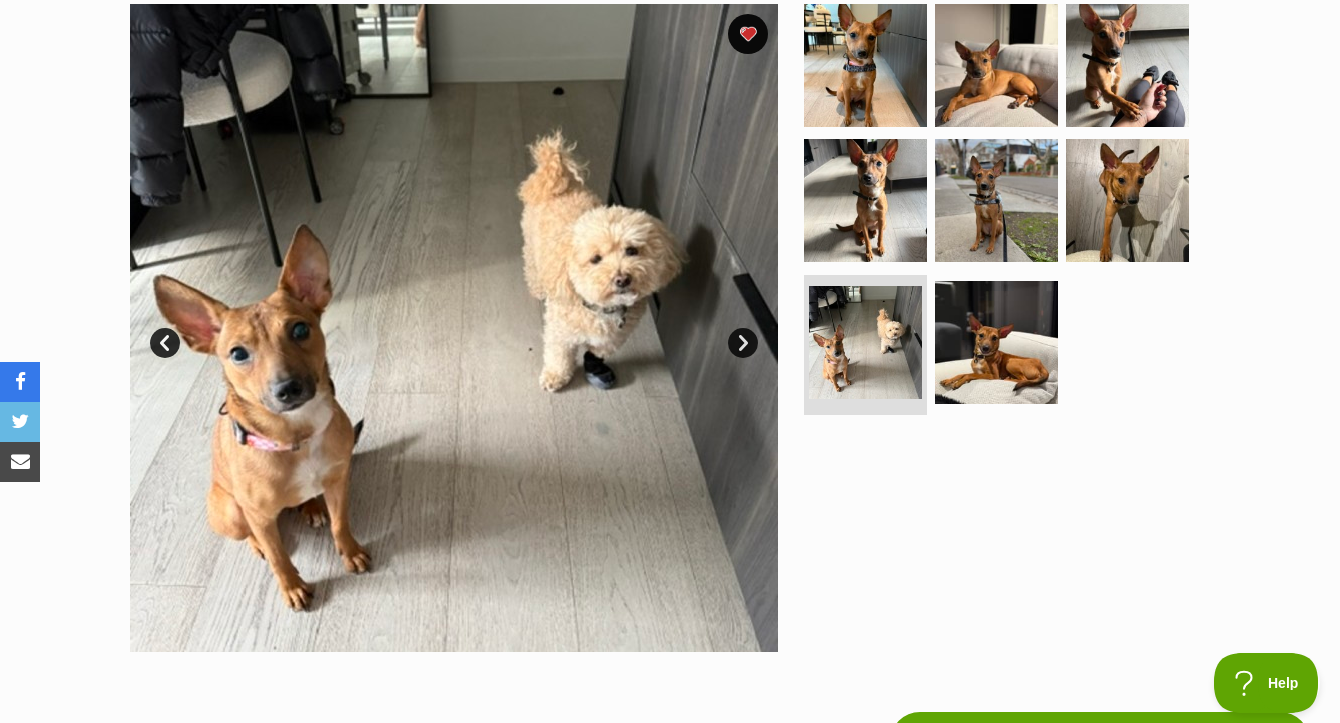 click on "Next" at bounding box center (743, 343) 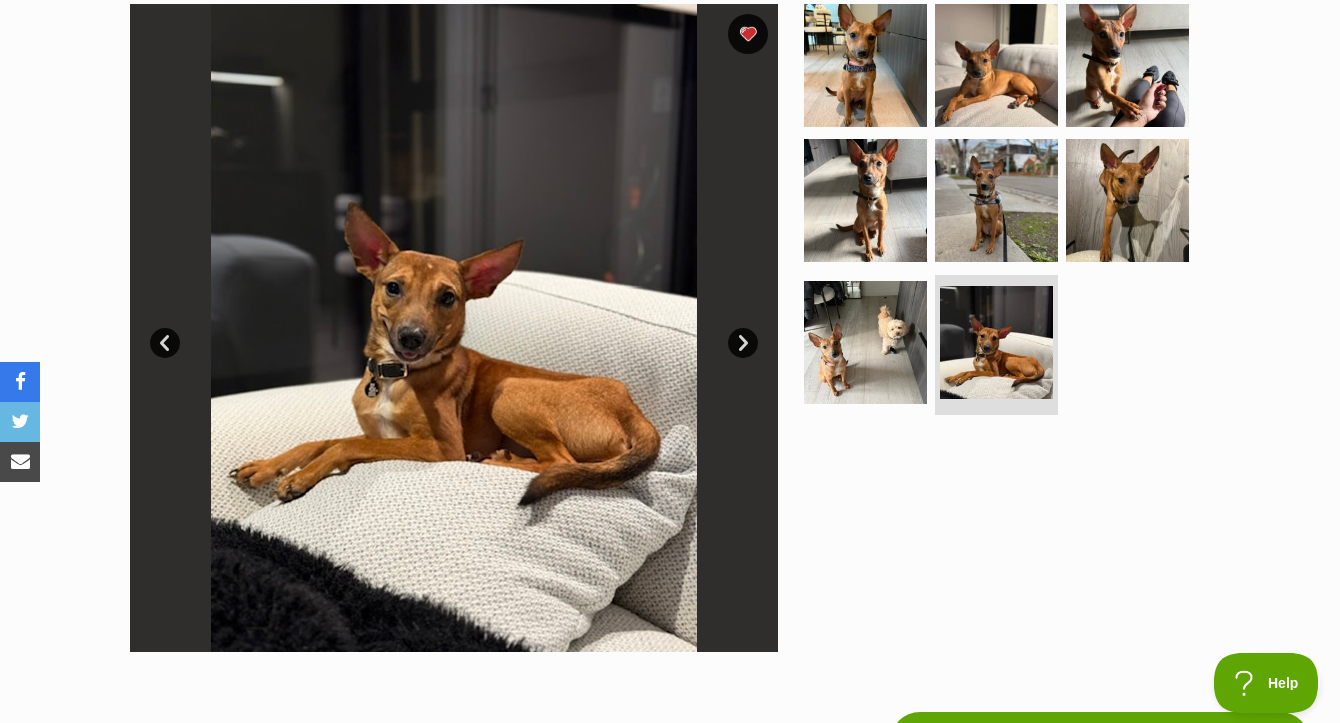 click on "Next" at bounding box center (743, 343) 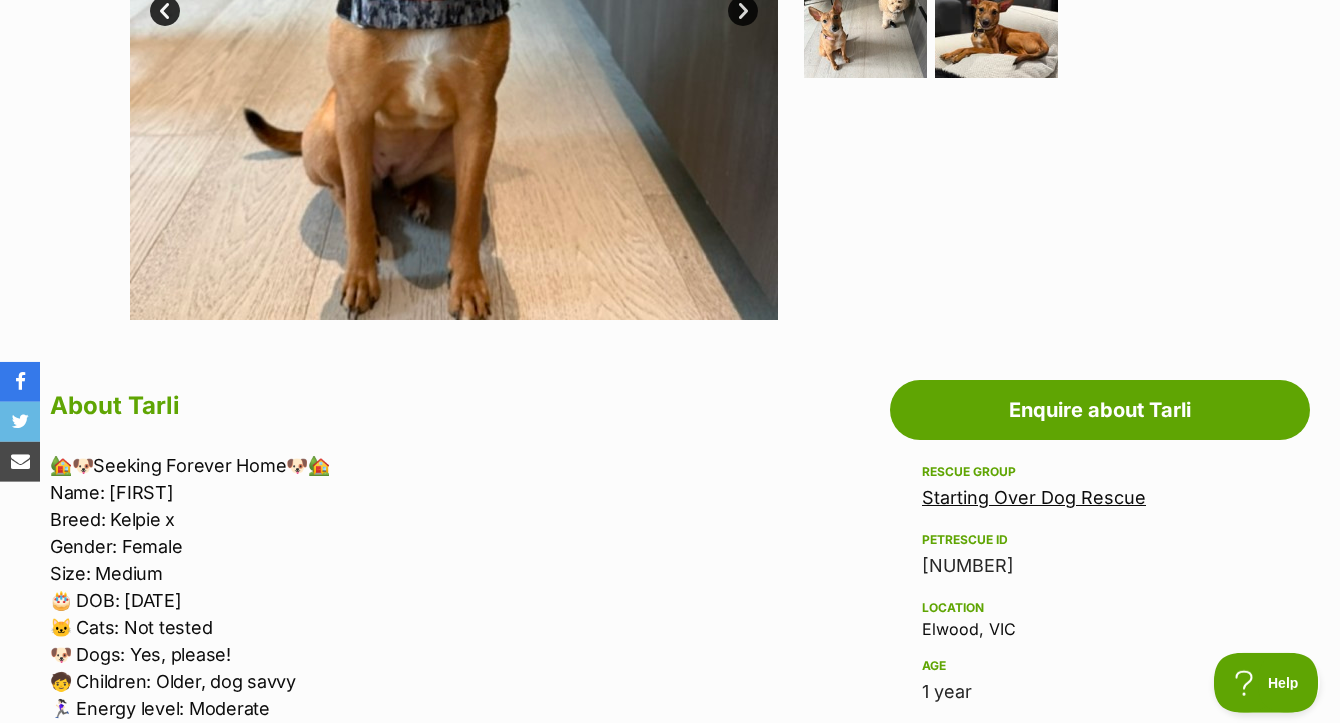 scroll, scrollTop: 846, scrollLeft: 0, axis: vertical 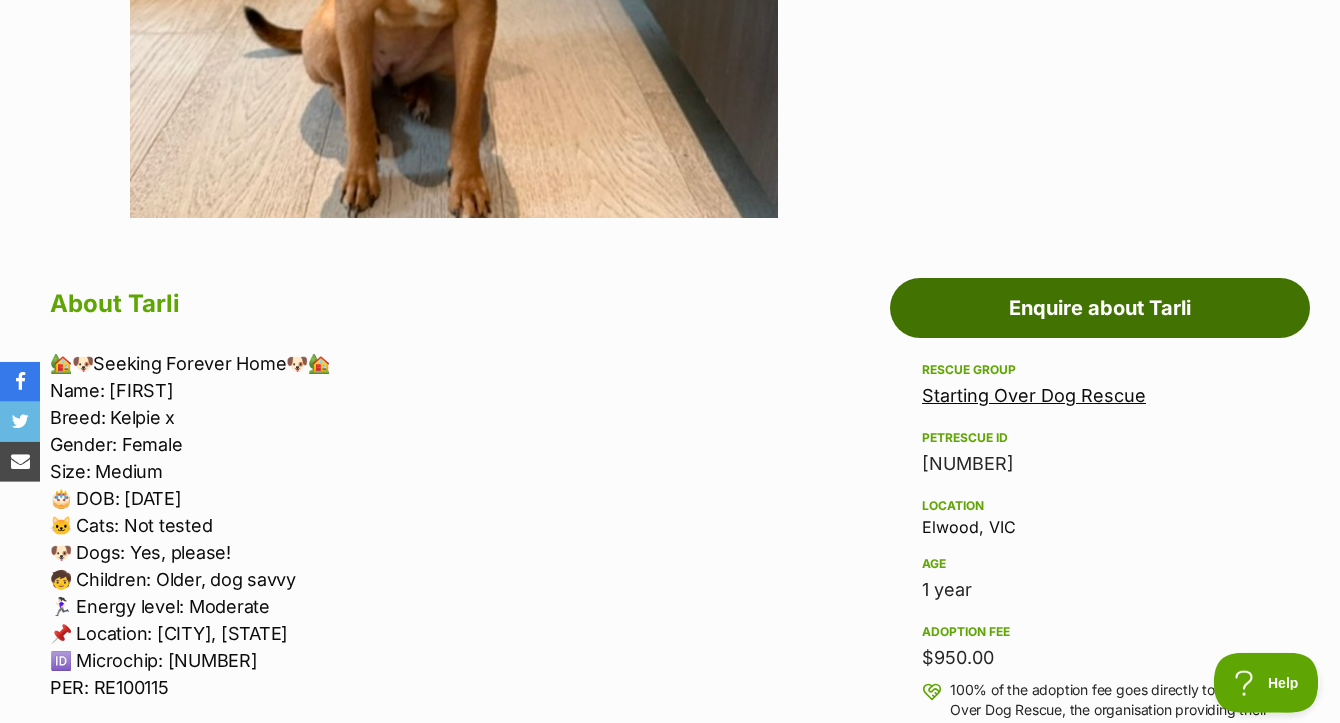 click on "Enquire about Tarli" at bounding box center (1100, 308) 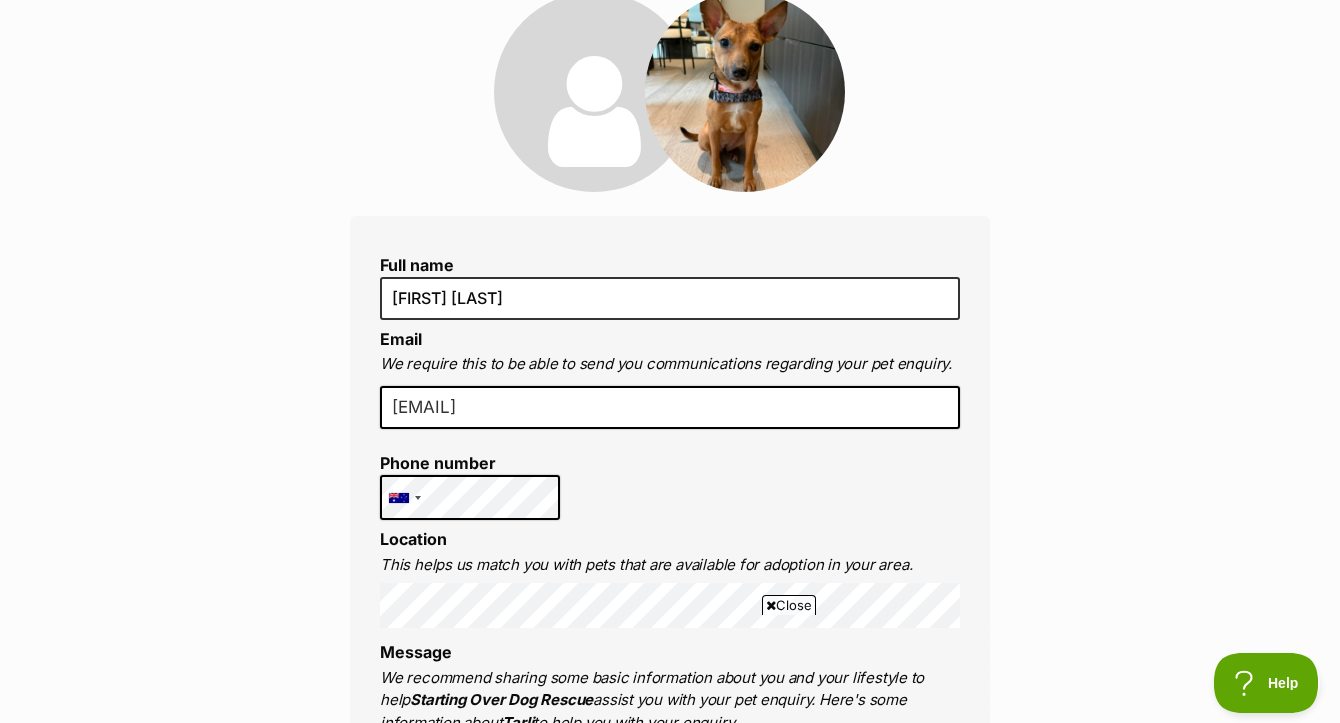 scroll, scrollTop: 271, scrollLeft: 0, axis: vertical 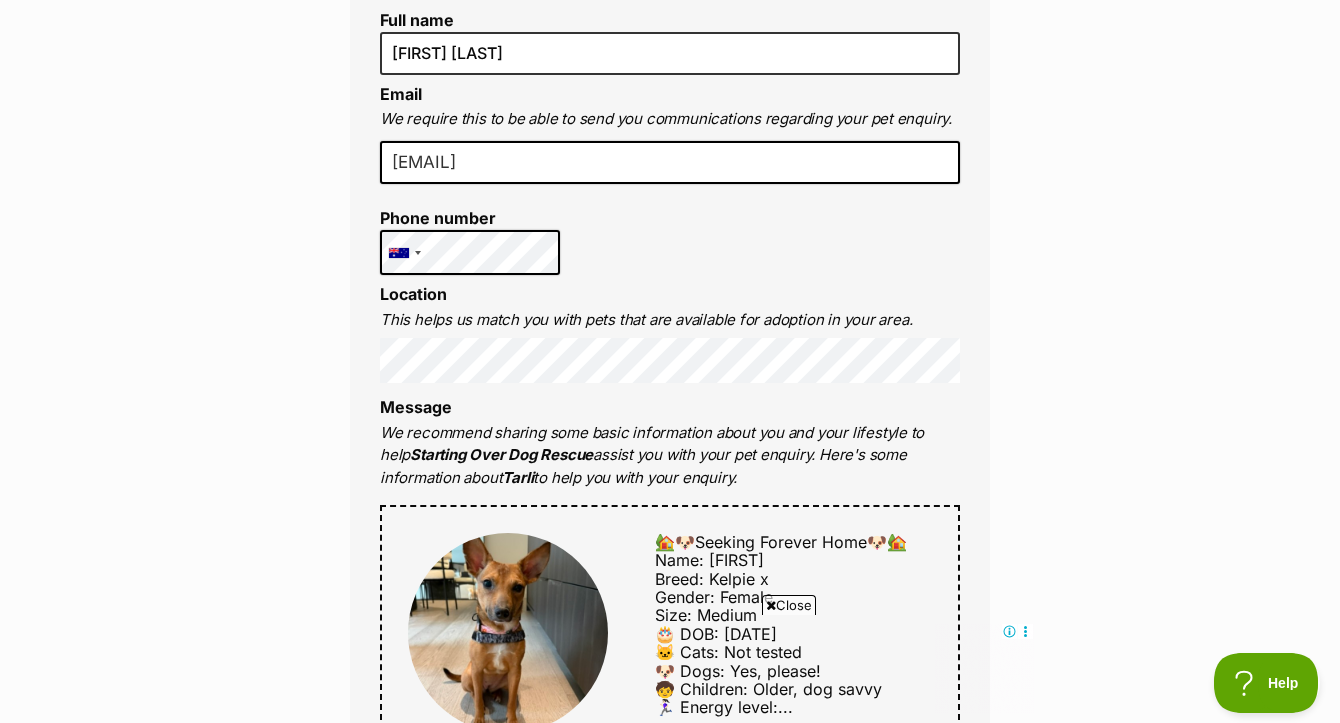 click on "Close" at bounding box center [789, 605] 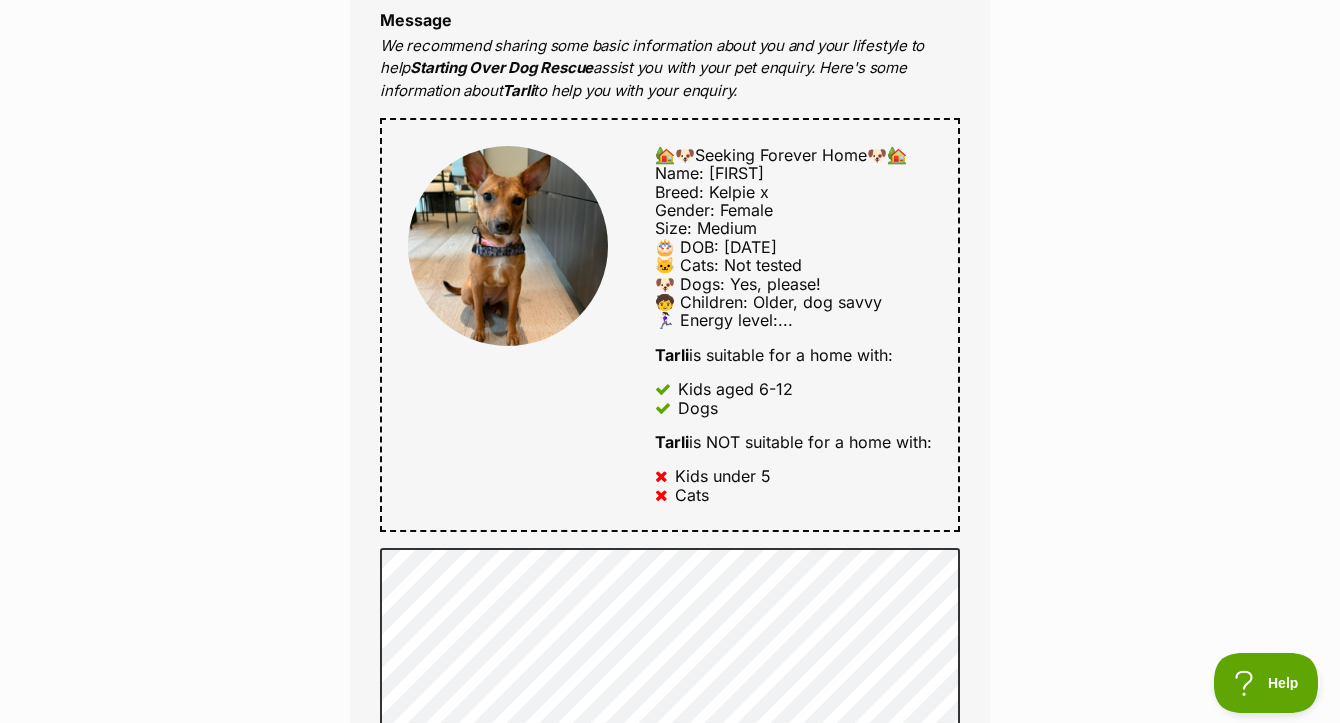 scroll, scrollTop: 972, scrollLeft: 0, axis: vertical 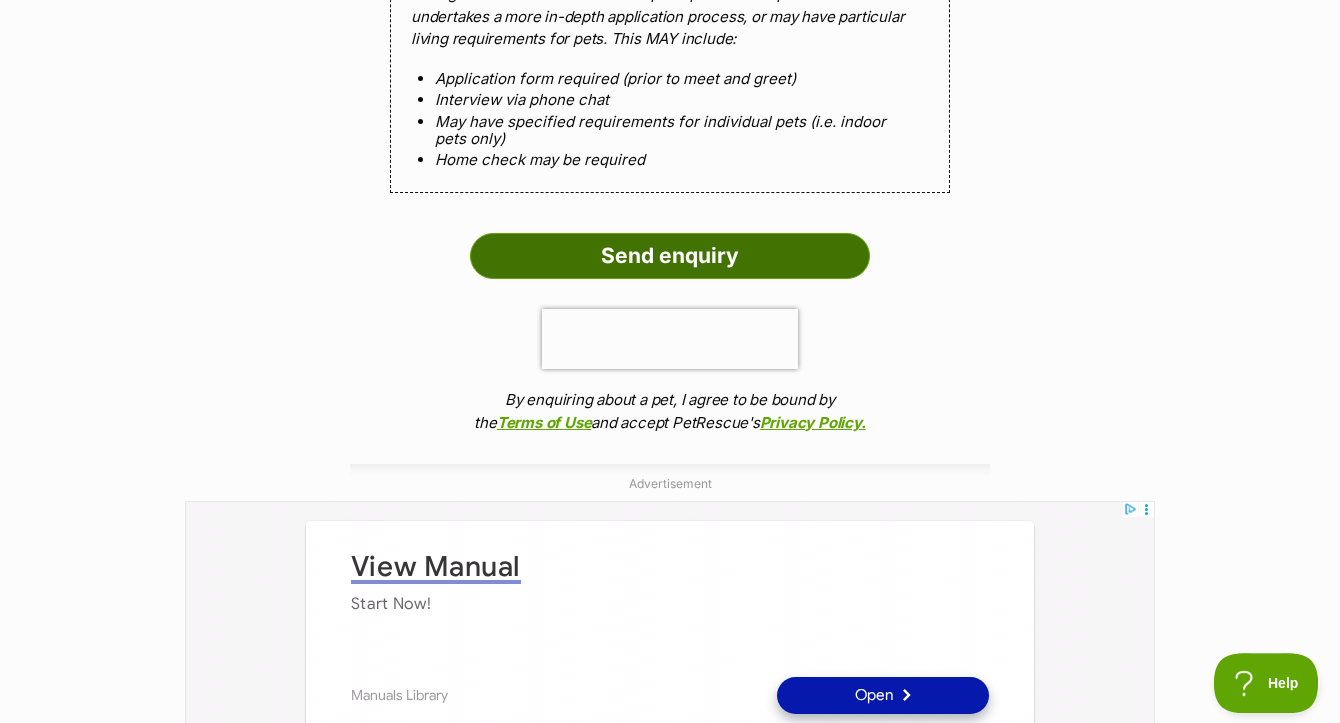 click on "Send enquiry" at bounding box center [670, 256] 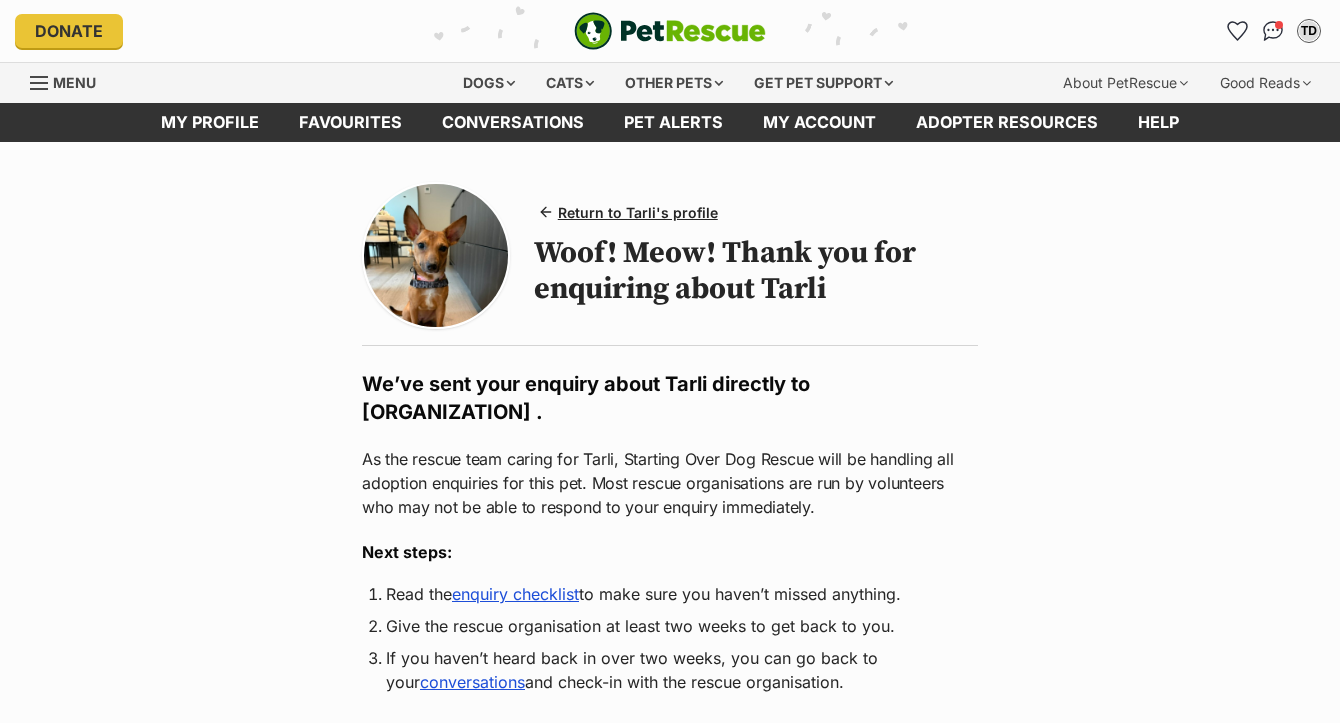 scroll, scrollTop: 0, scrollLeft: 0, axis: both 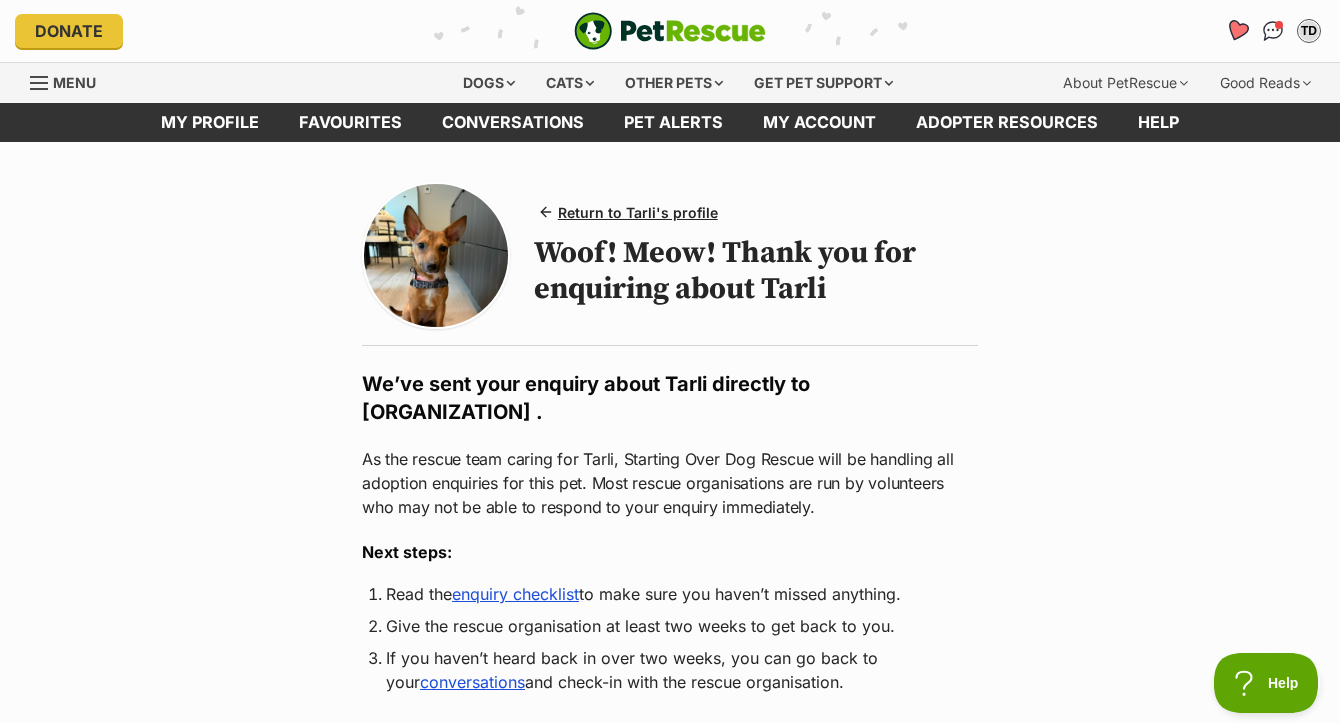click 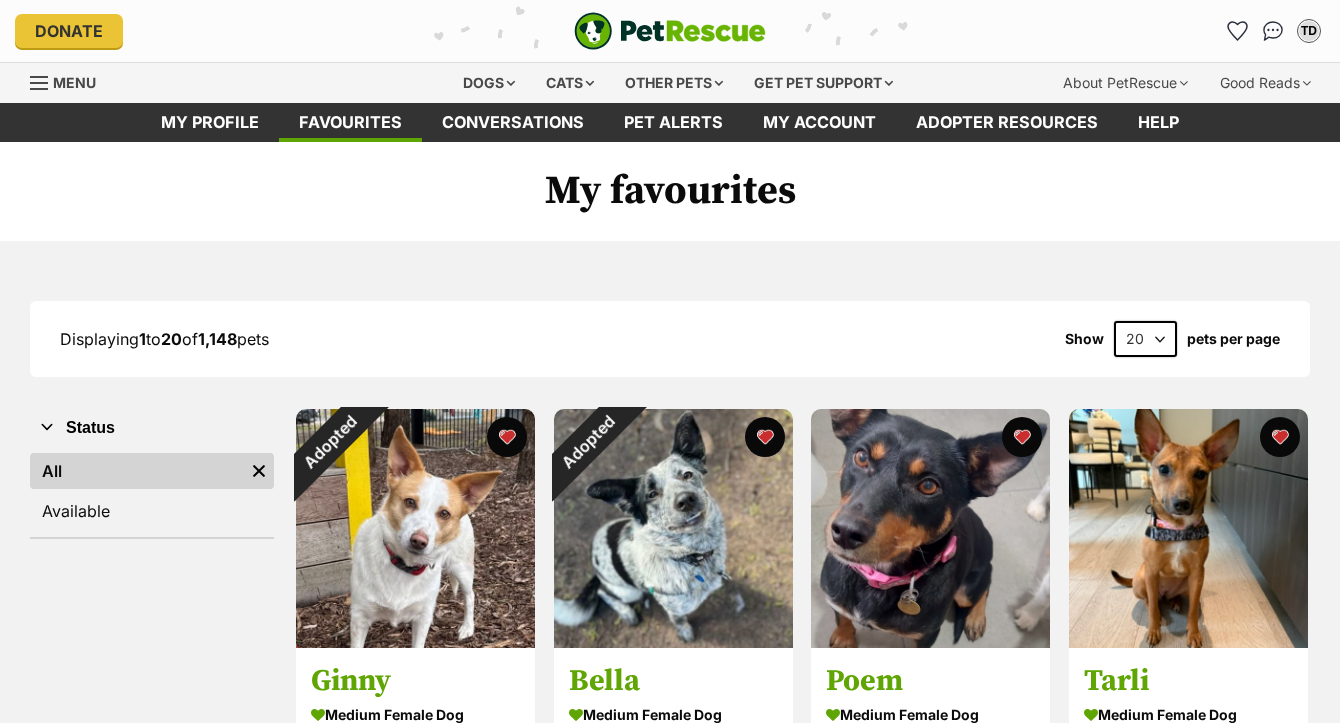 scroll, scrollTop: 0, scrollLeft: 0, axis: both 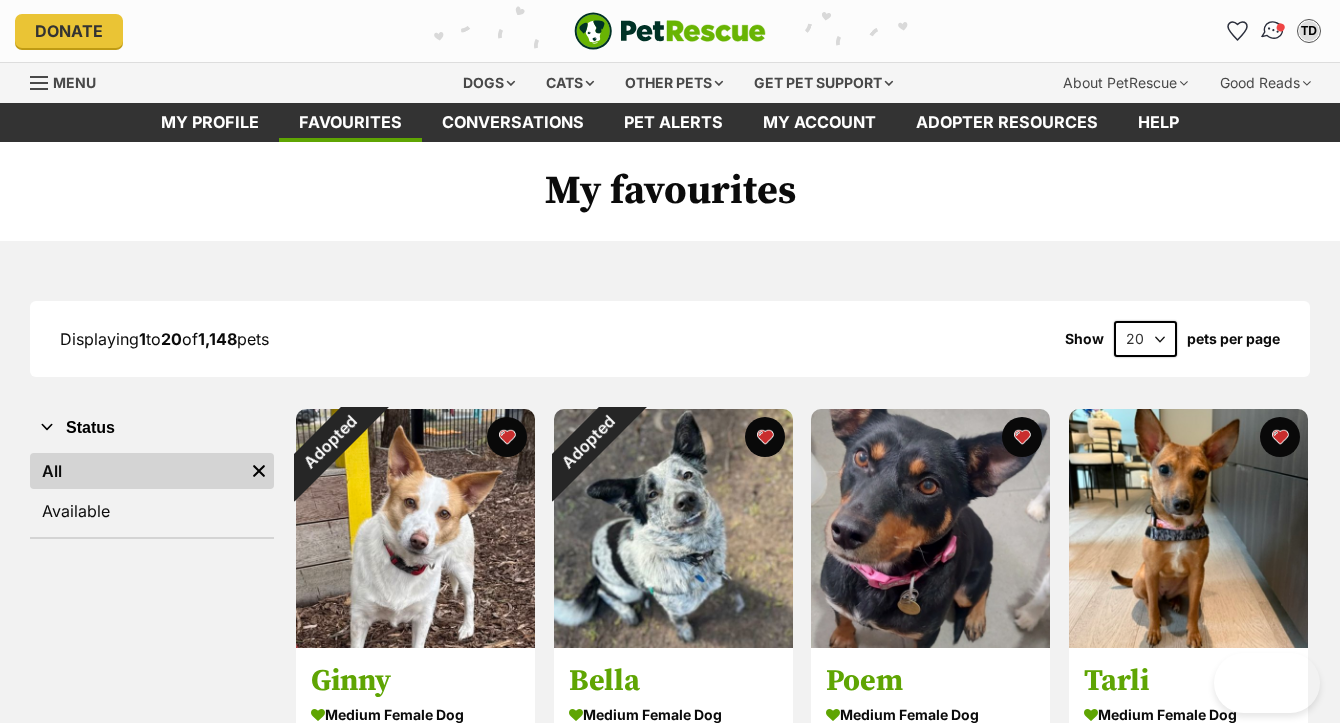 click at bounding box center (1281, 27) 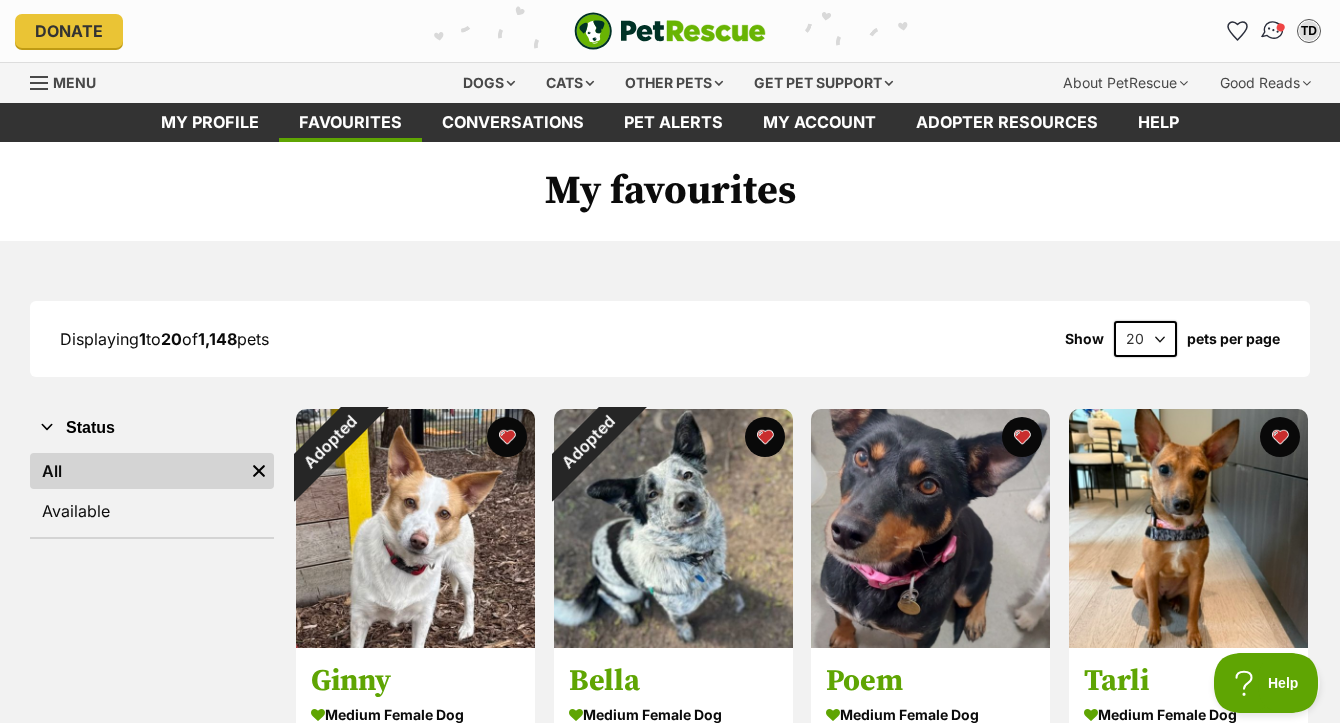scroll, scrollTop: 0, scrollLeft: 0, axis: both 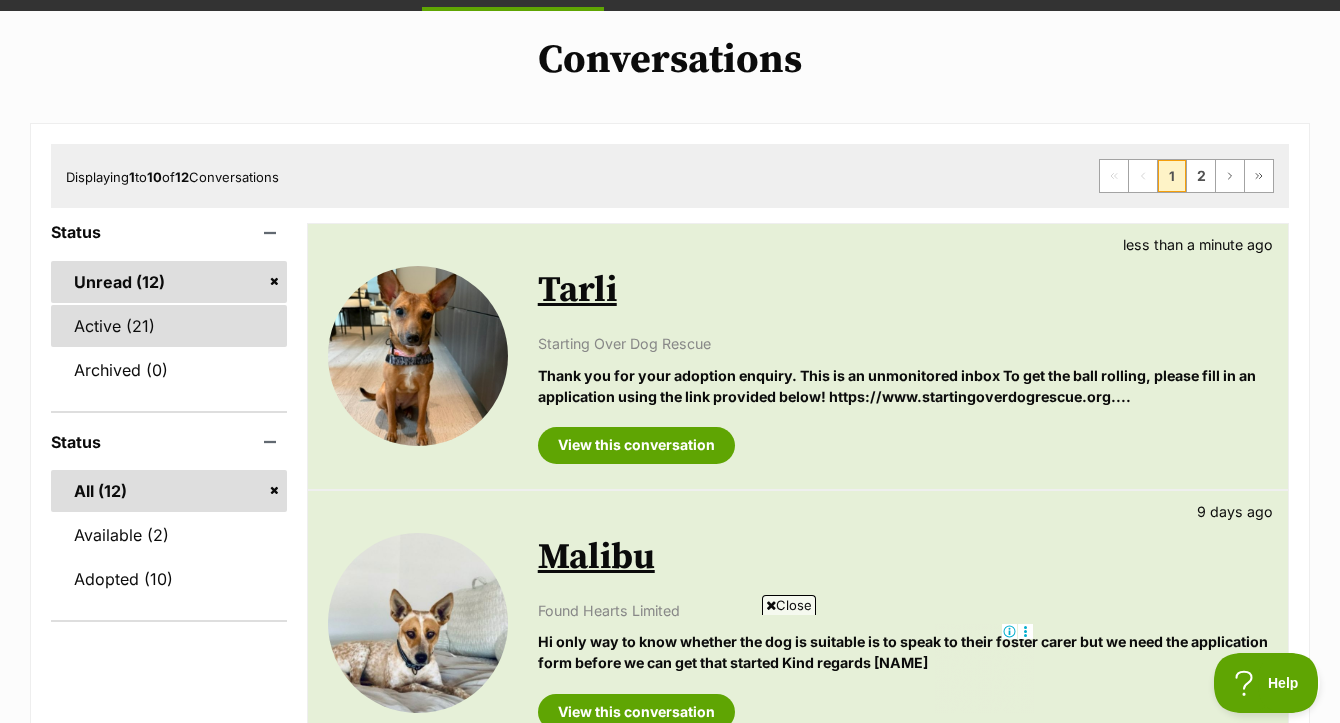 click on "Active (21)" at bounding box center [169, 326] 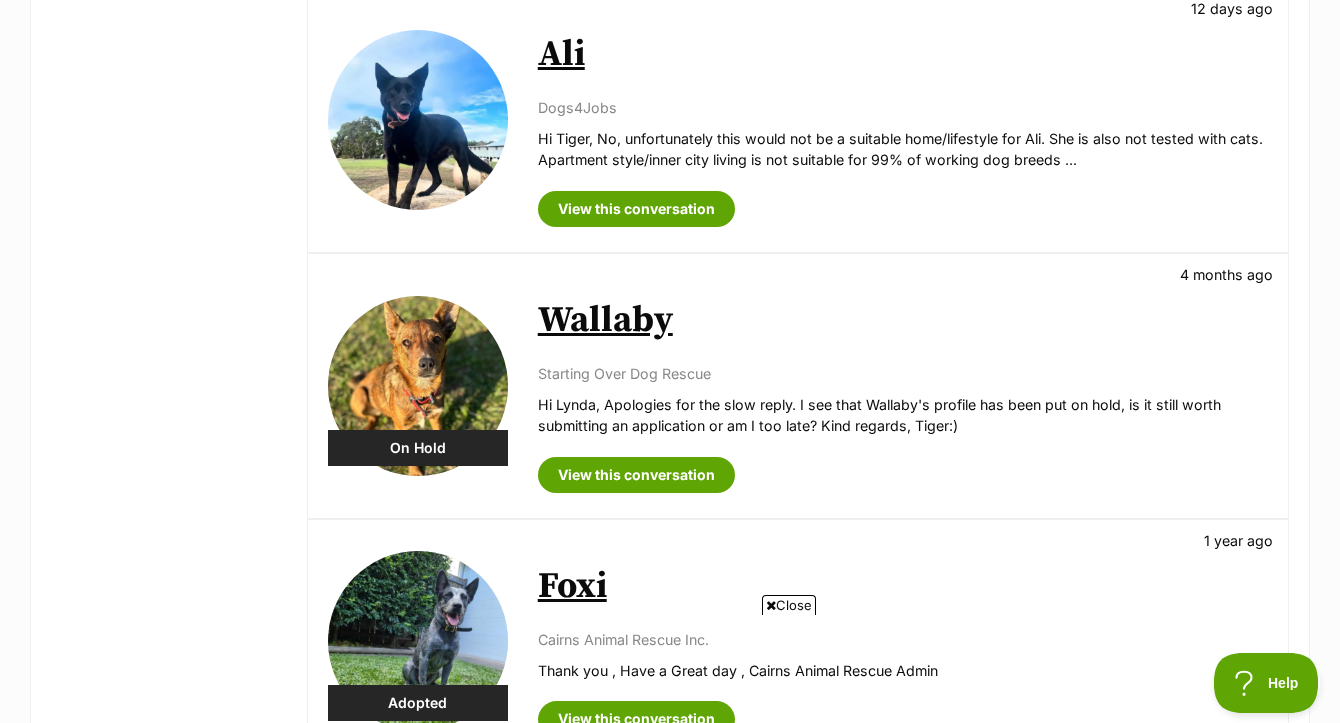 scroll, scrollTop: 0, scrollLeft: 0, axis: both 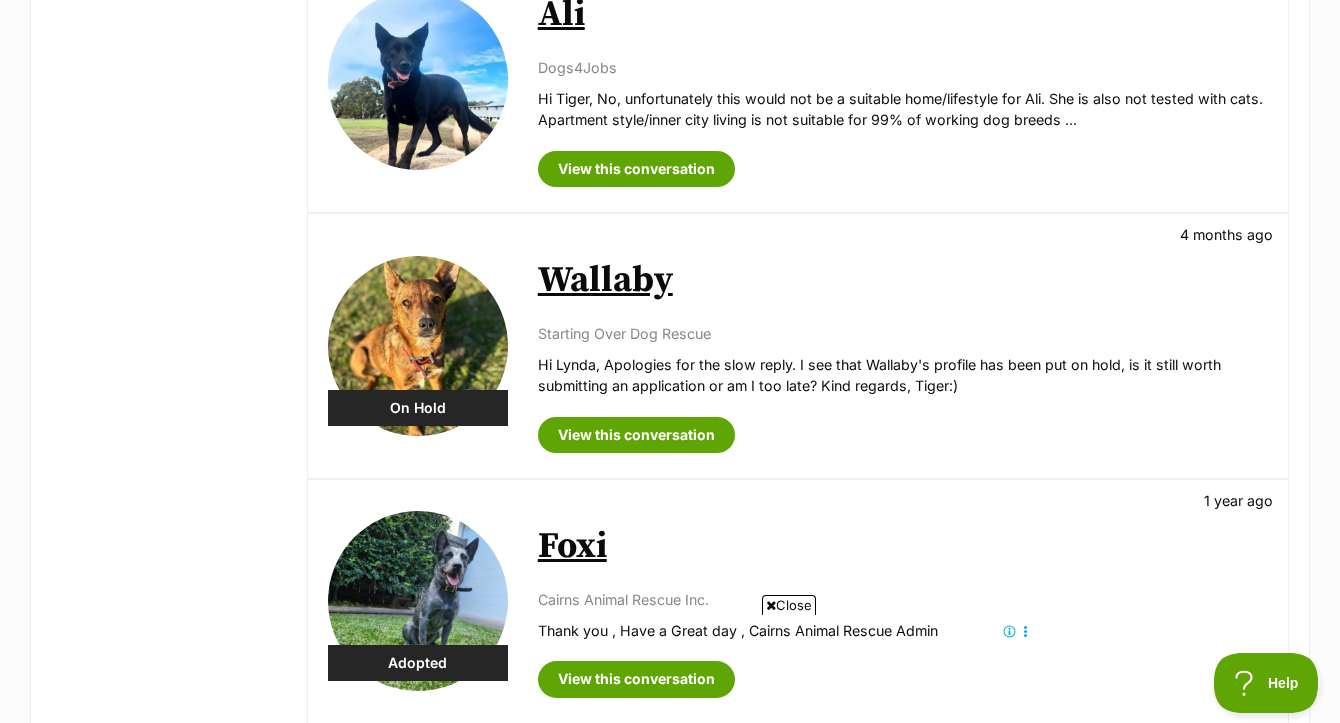 click on "Wallaby" at bounding box center [605, 280] 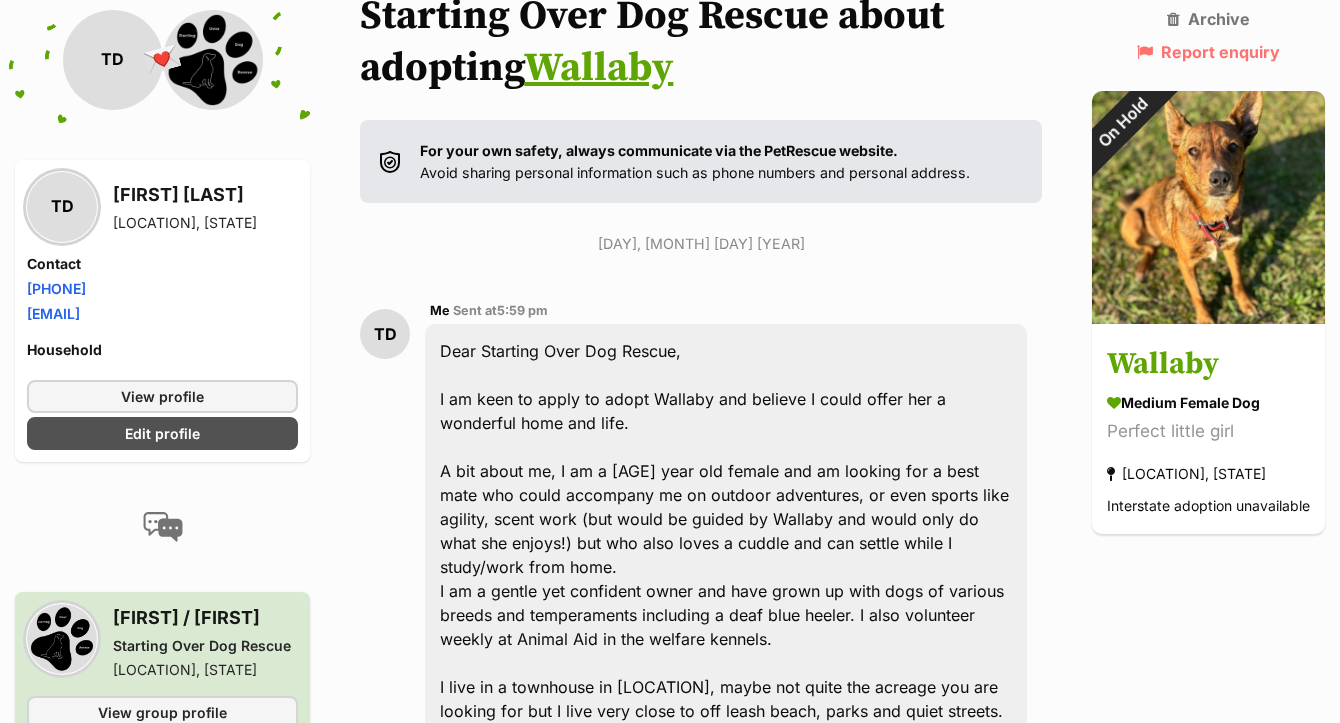 scroll, scrollTop: 0, scrollLeft: 0, axis: both 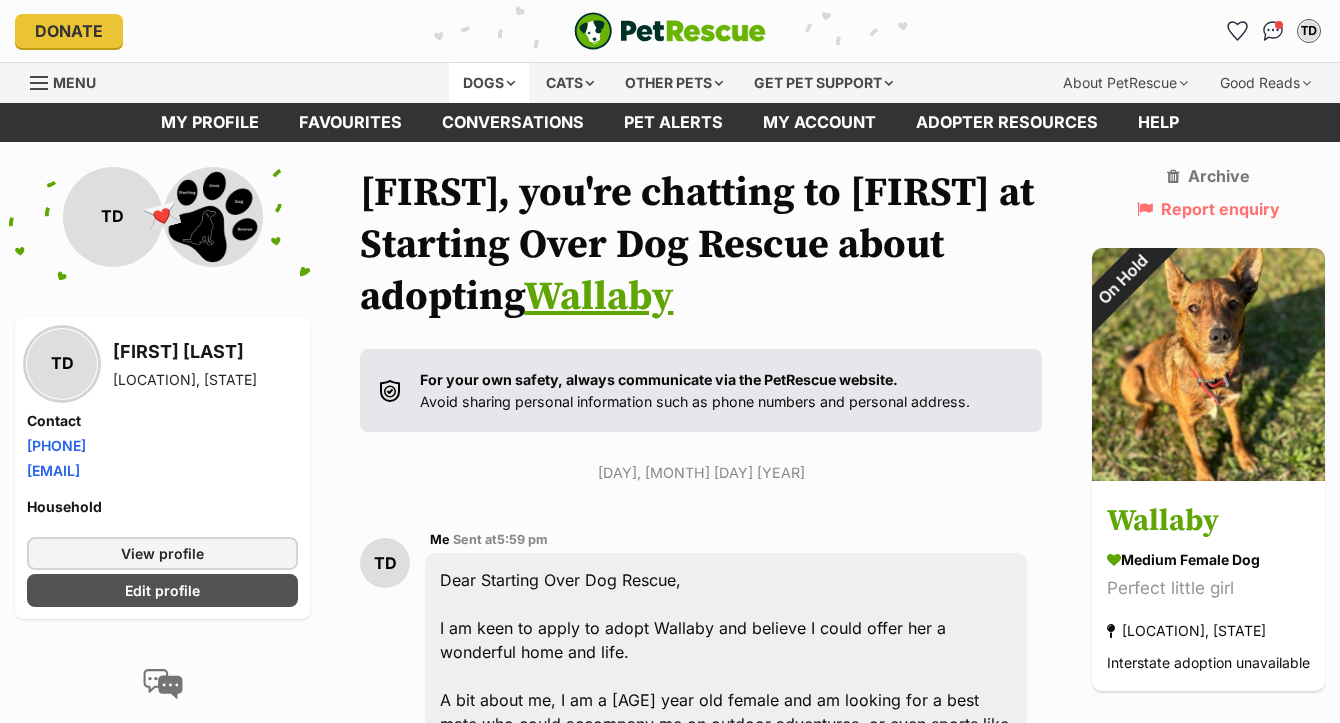click on "Dogs" at bounding box center [489, 83] 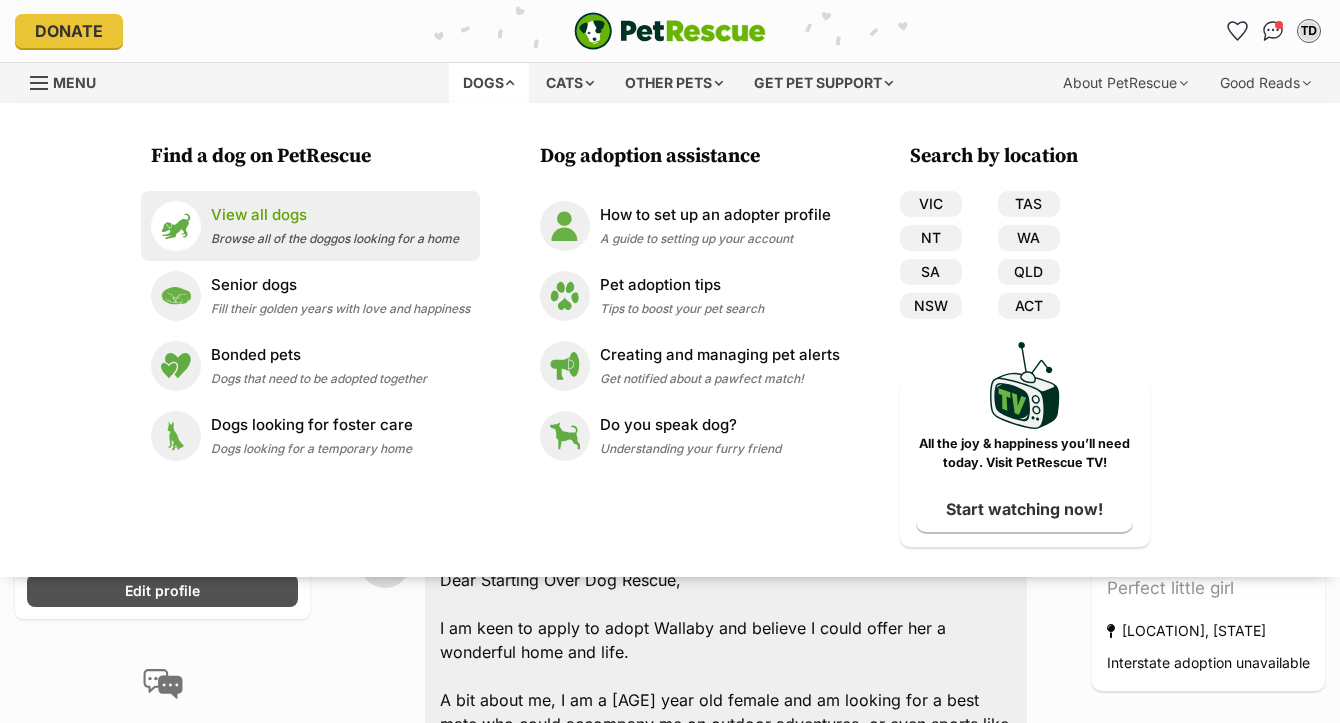 click on "Browse all of the doggos looking for a home" at bounding box center [335, 238] 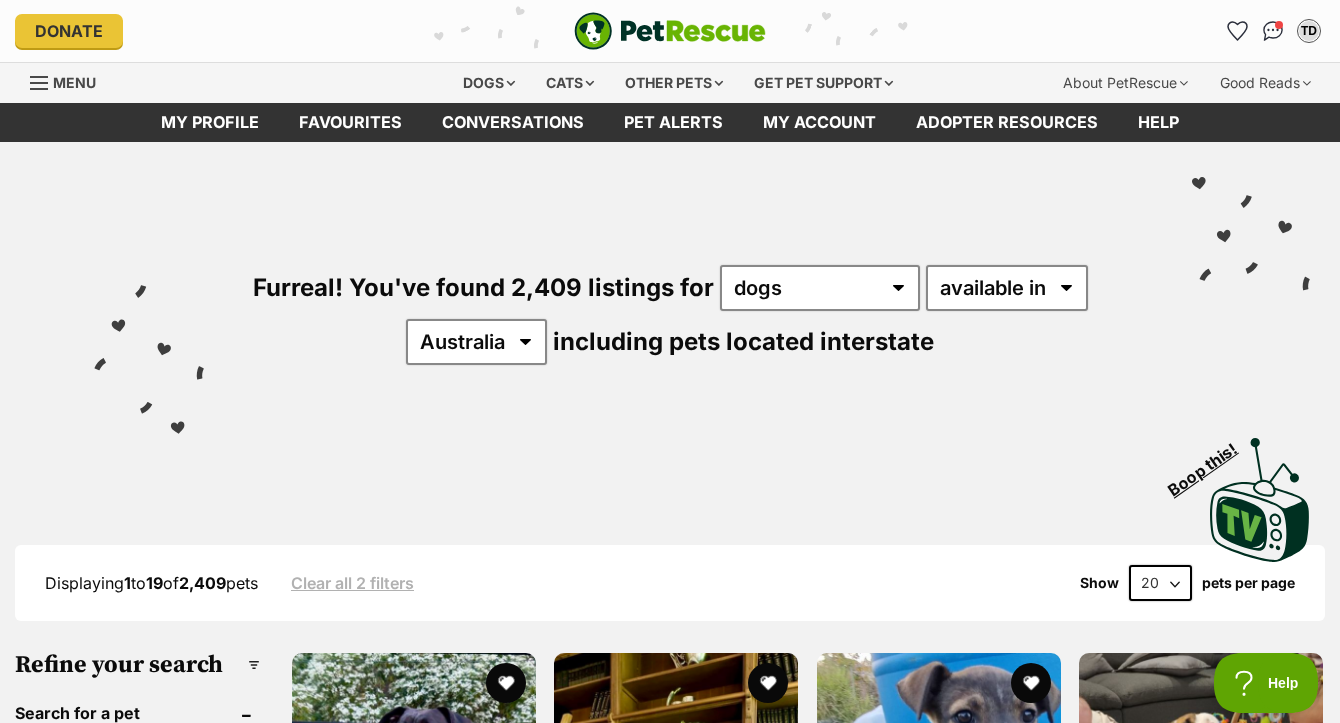 scroll, scrollTop: 0, scrollLeft: 0, axis: both 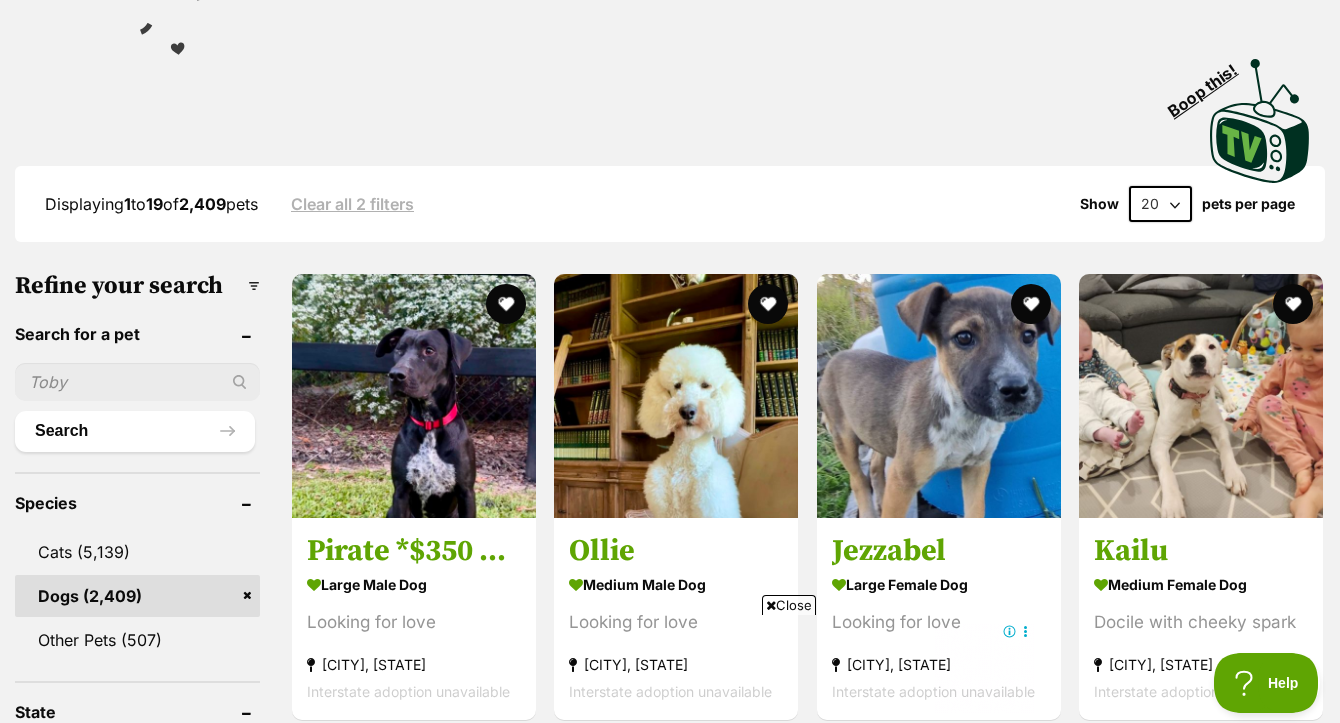 click on "Close" at bounding box center (789, 605) 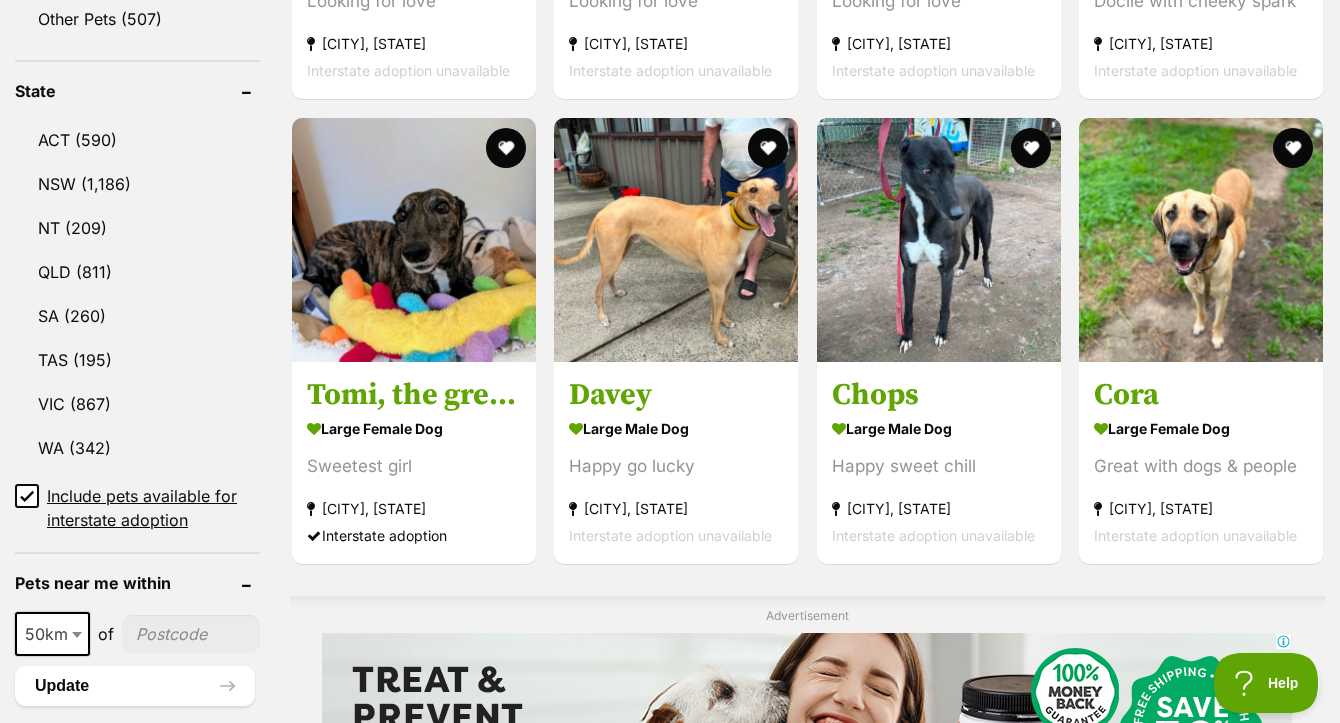 scroll, scrollTop: 1055, scrollLeft: 0, axis: vertical 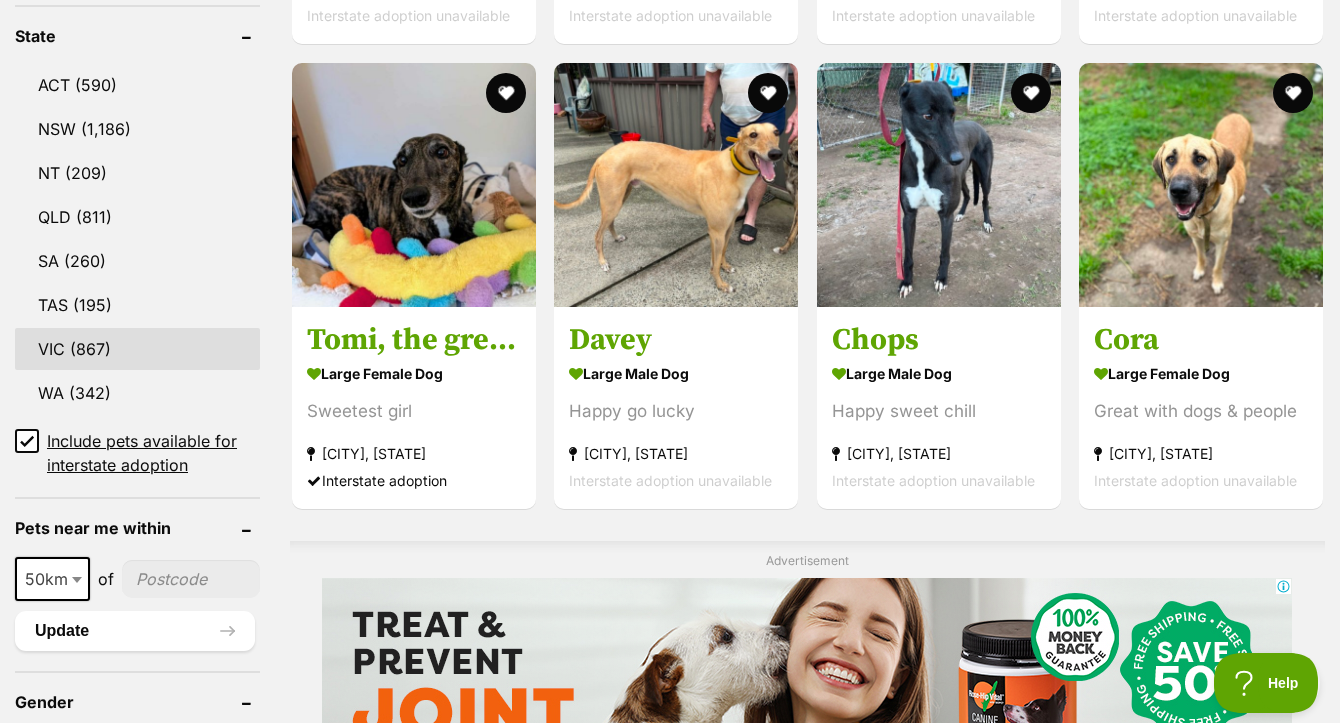 click on "VIC (867)" at bounding box center [137, 349] 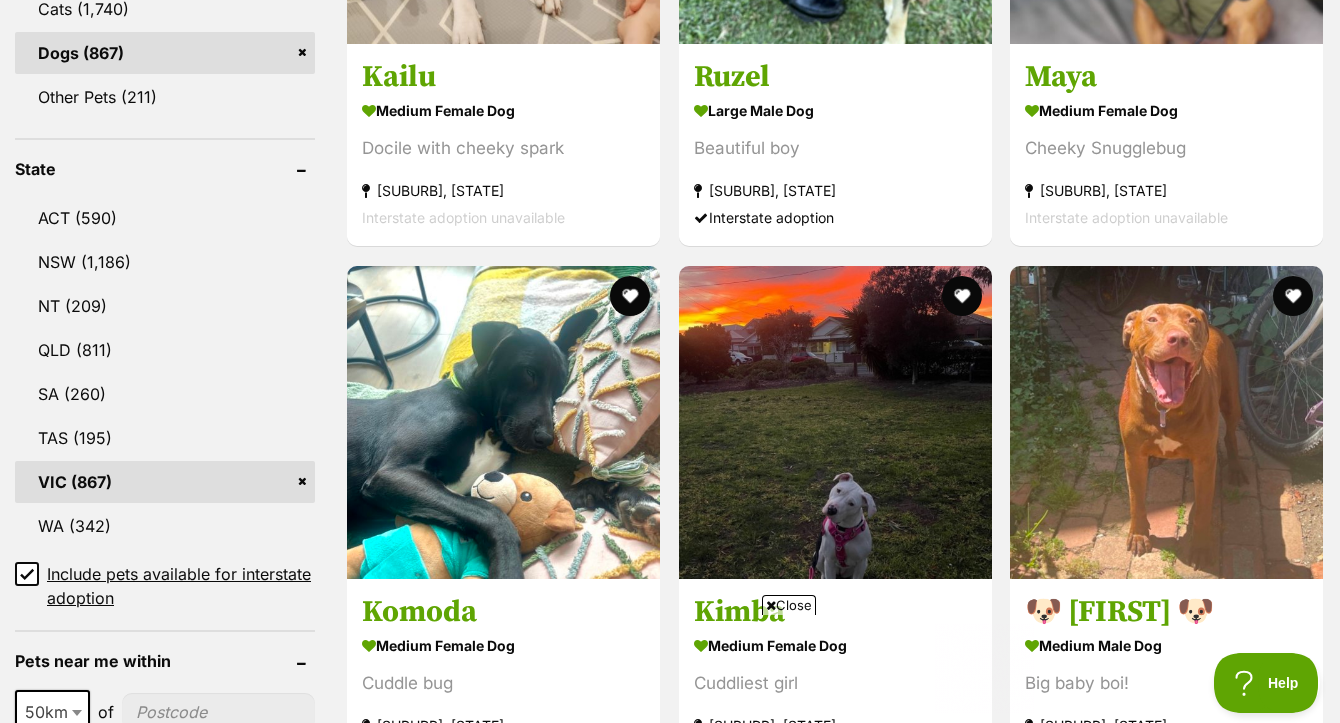 scroll, scrollTop: 0, scrollLeft: 0, axis: both 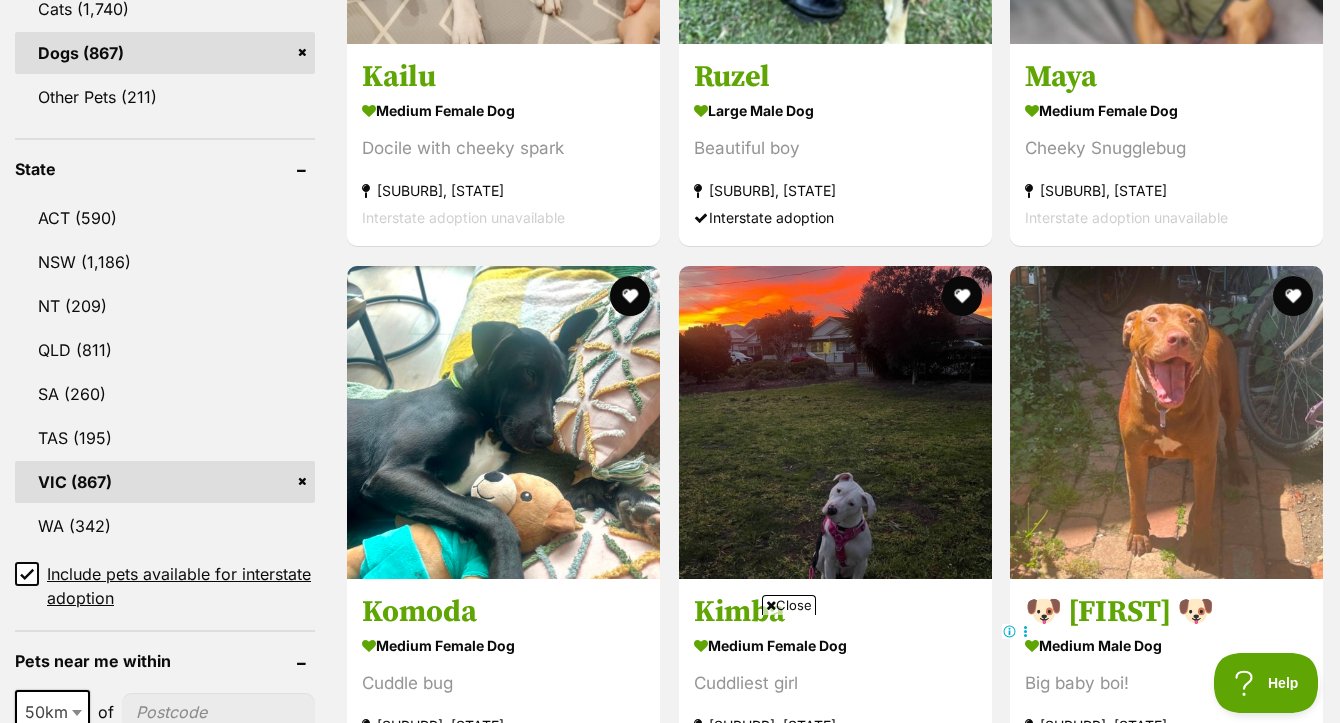 click on "Close" at bounding box center [789, 605] 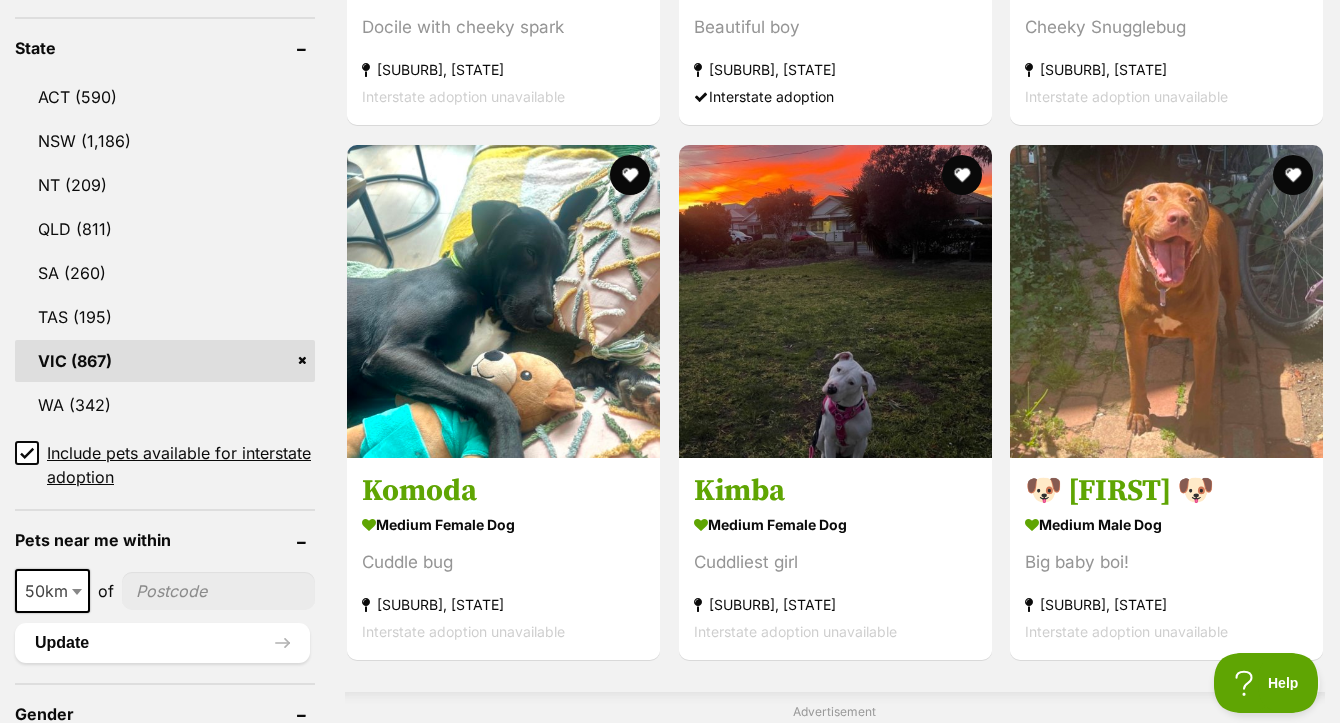 scroll, scrollTop: 1175, scrollLeft: 0, axis: vertical 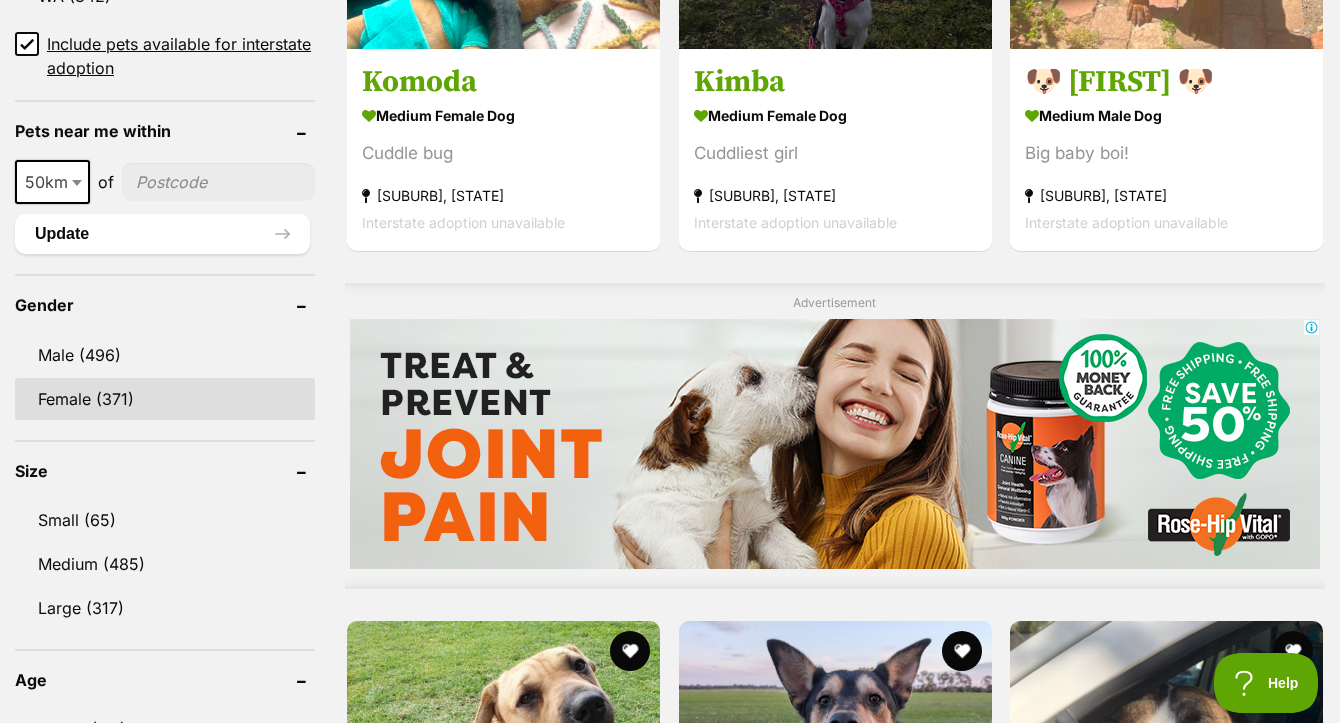 click on "Female (371)" at bounding box center [165, 399] 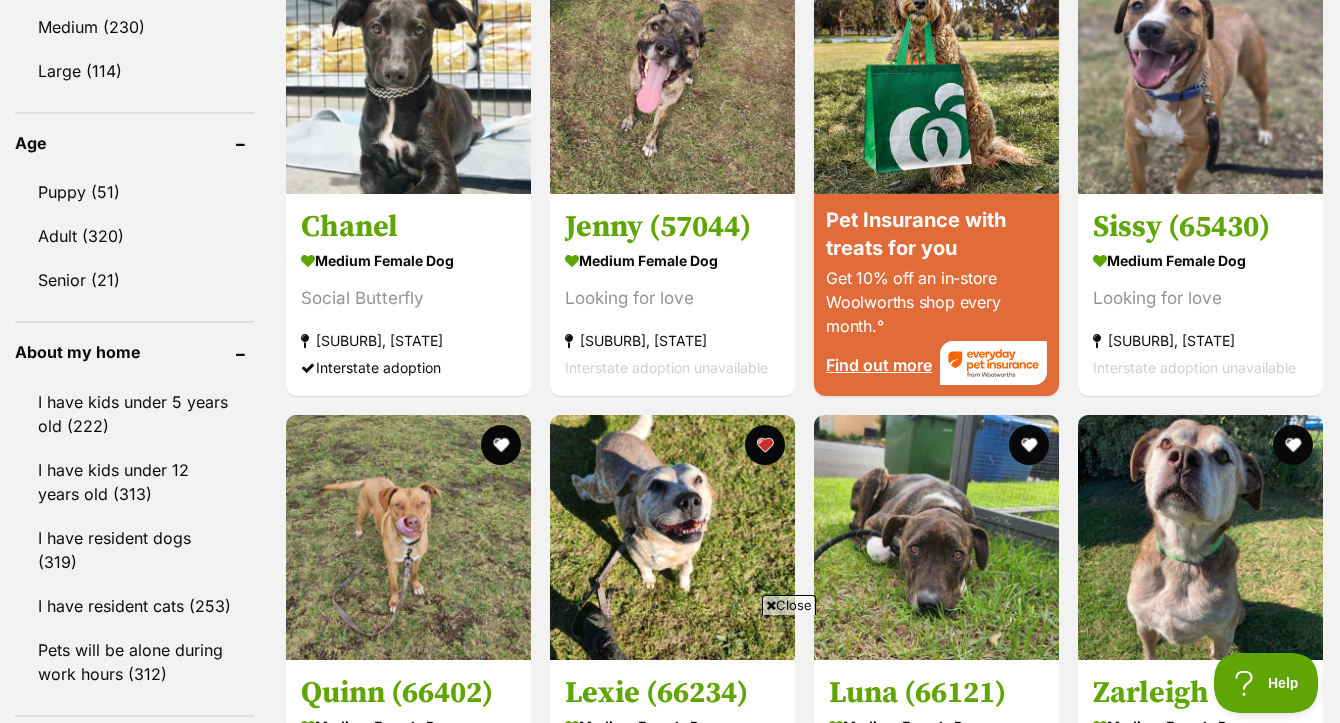 scroll, scrollTop: 2060, scrollLeft: 0, axis: vertical 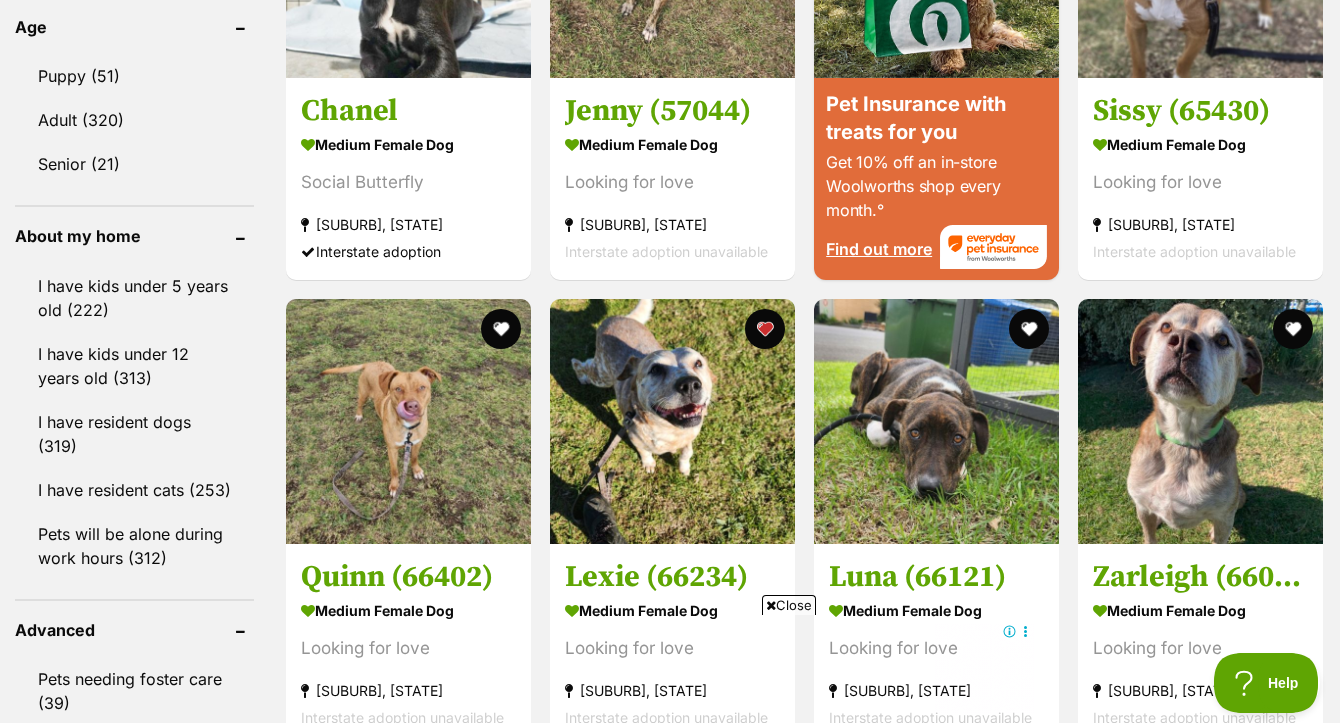 click on "Close" at bounding box center (789, 605) 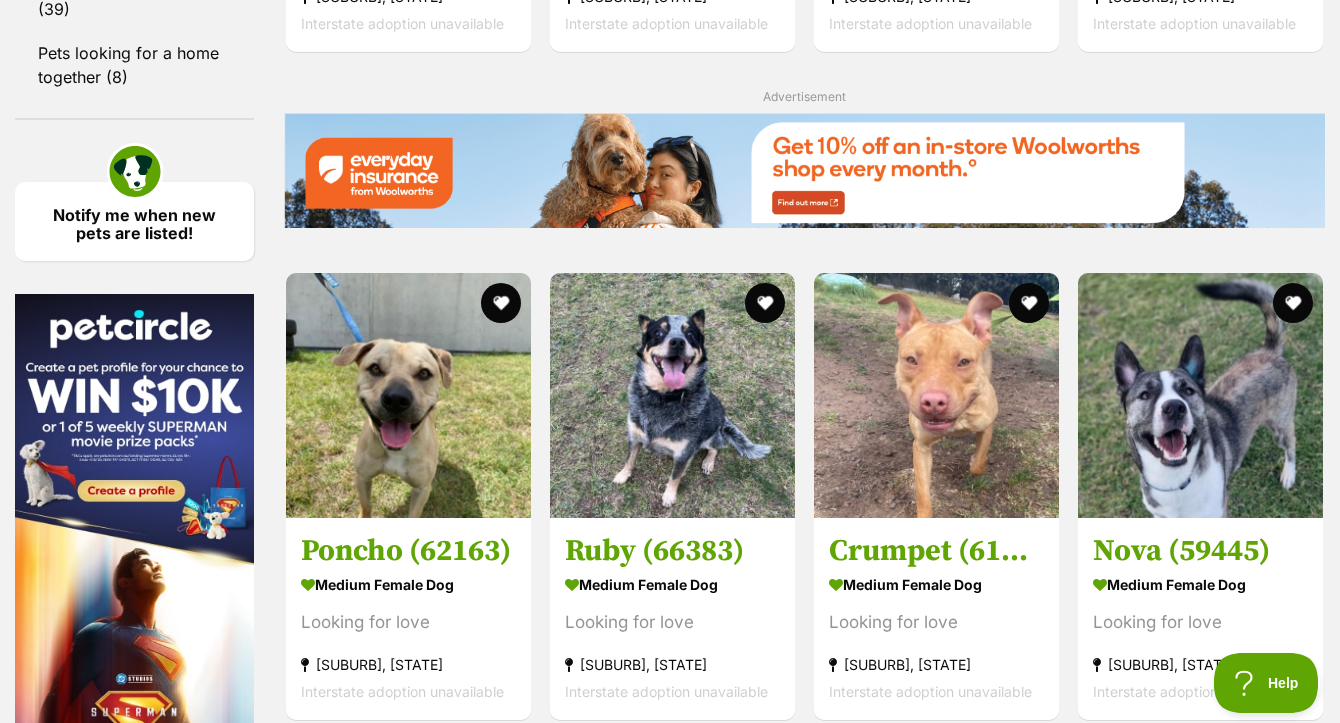 scroll, scrollTop: 2811, scrollLeft: 0, axis: vertical 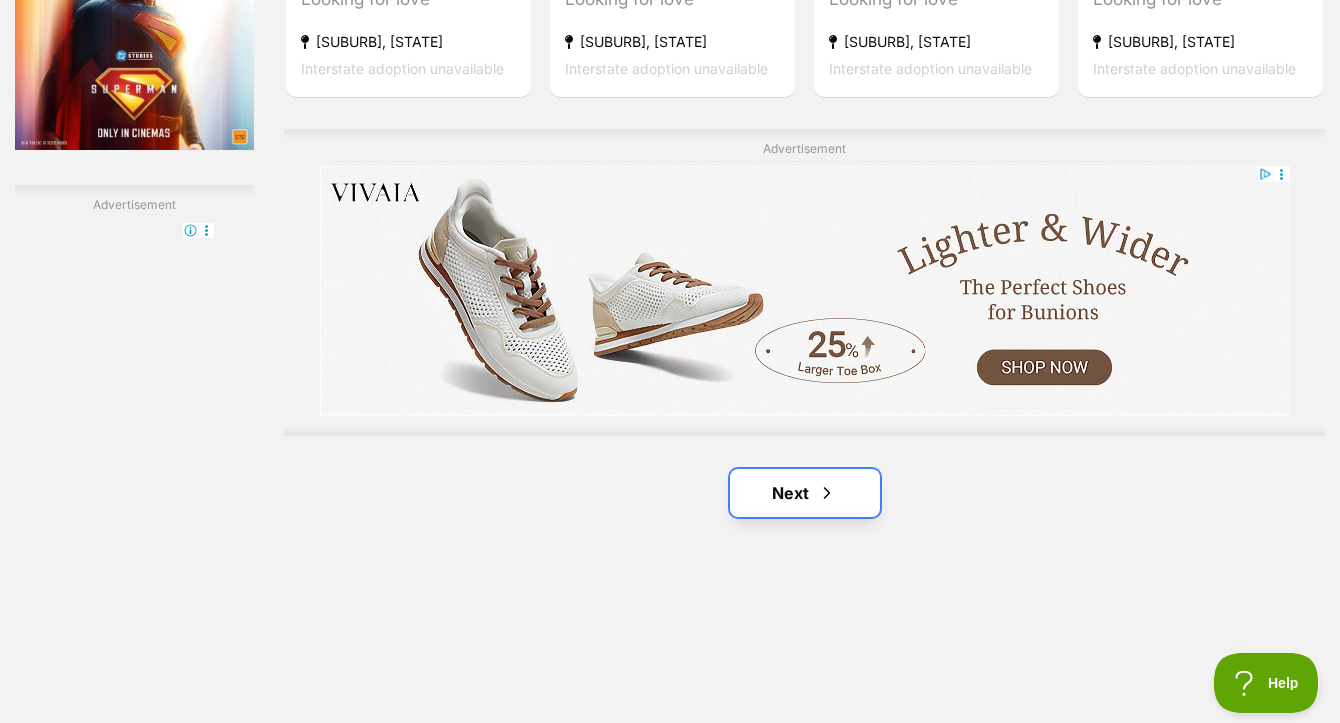 click on "Next" at bounding box center (805, 493) 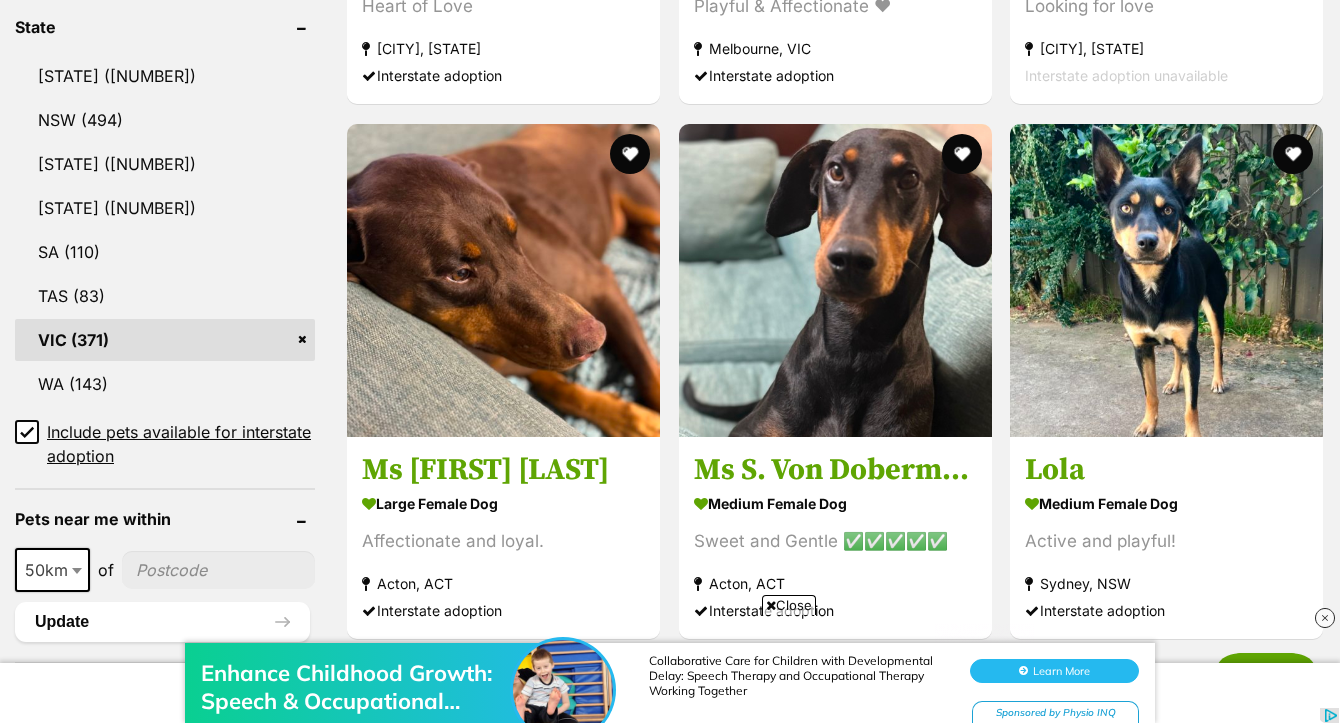 scroll, scrollTop: 1127, scrollLeft: 0, axis: vertical 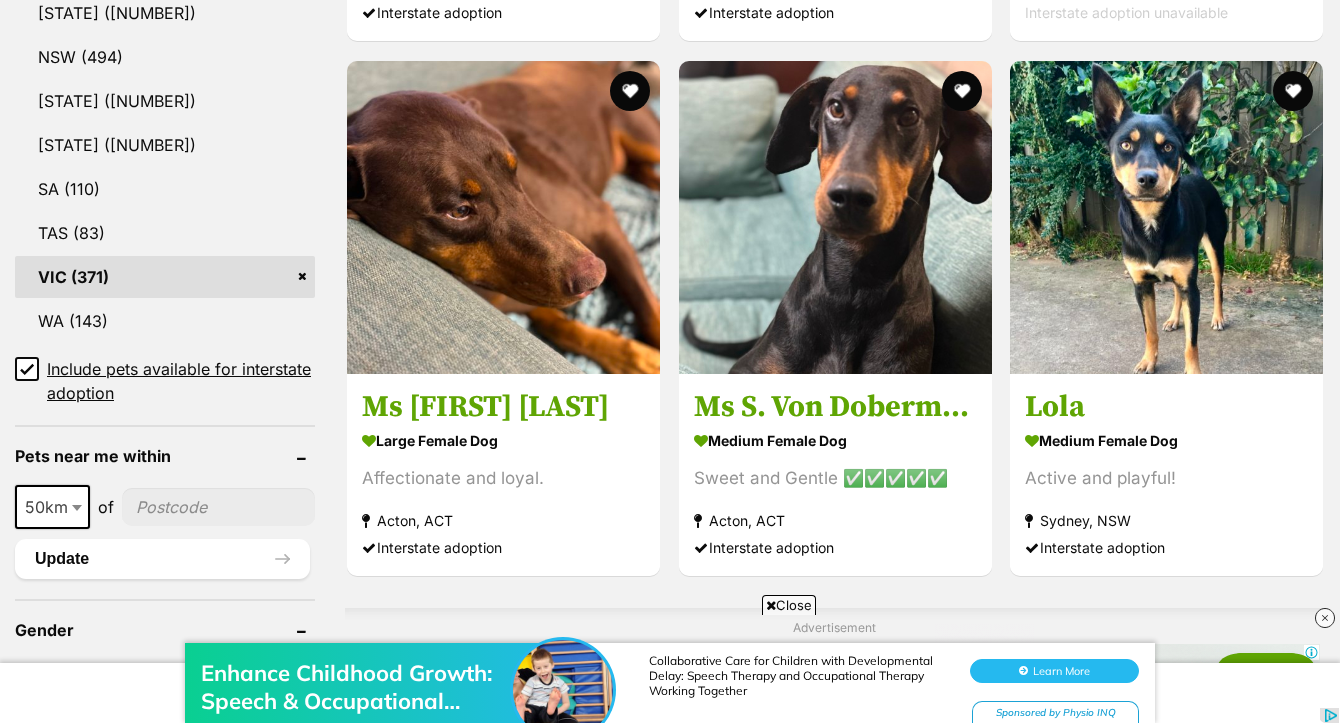click on "Enhance Childhood Growth: Speech & Occupational Therapy Together
Collaborative Care for Children with Developmental Delay: Speech Therapy and Occupational Therapy Working Together
Learn More
Sponsored by Physio INQ" at bounding box center (670, 663) 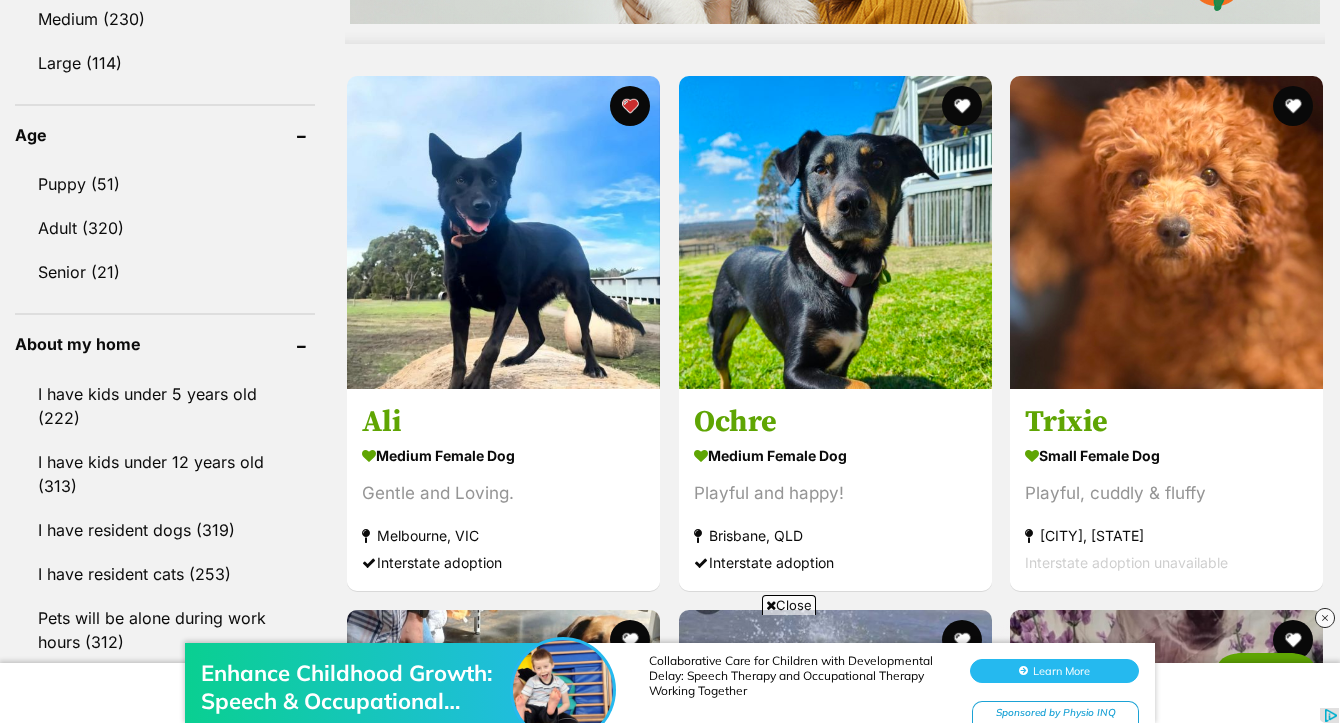 scroll, scrollTop: 2074, scrollLeft: 0, axis: vertical 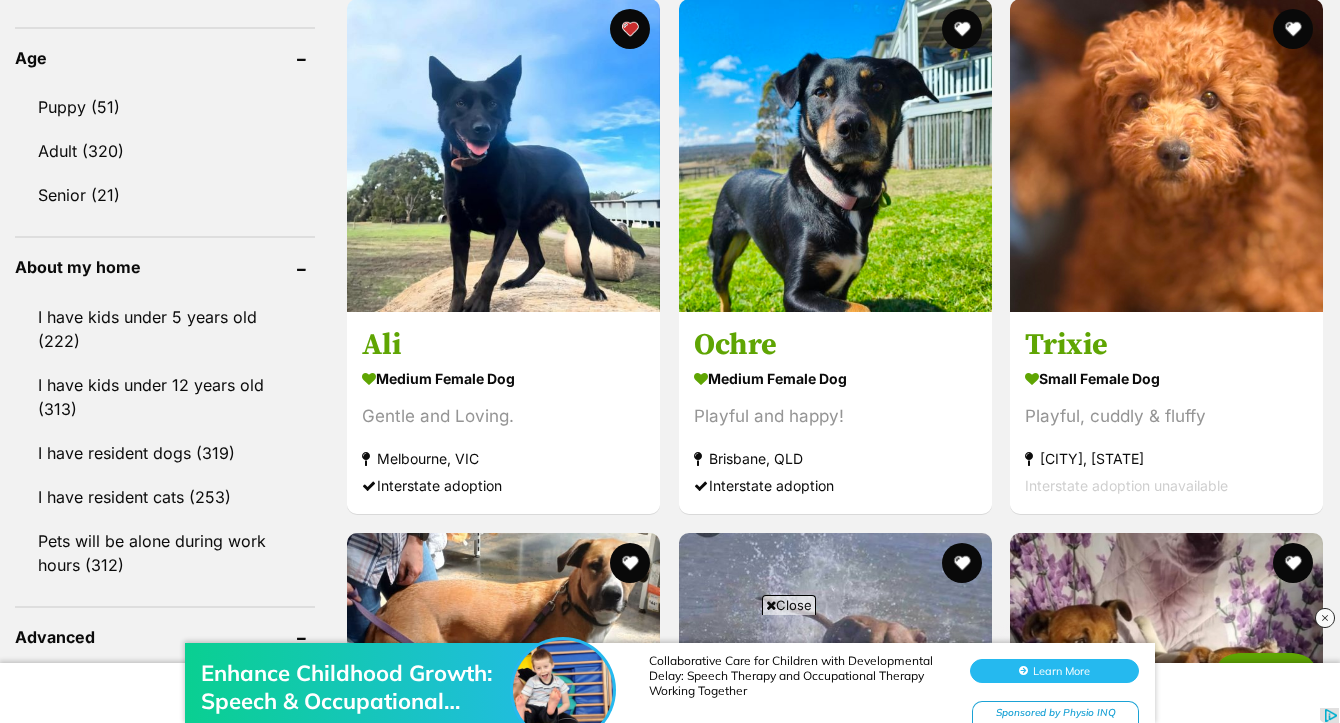 click on "Enhance Childhood Growth: Speech & Occupational Therapy Together
Collaborative Care for Children with Developmental Delay: Speech Therapy and Occupational Therapy Working Together
Learn More
Sponsored by Physio INQ" at bounding box center (670, 663) 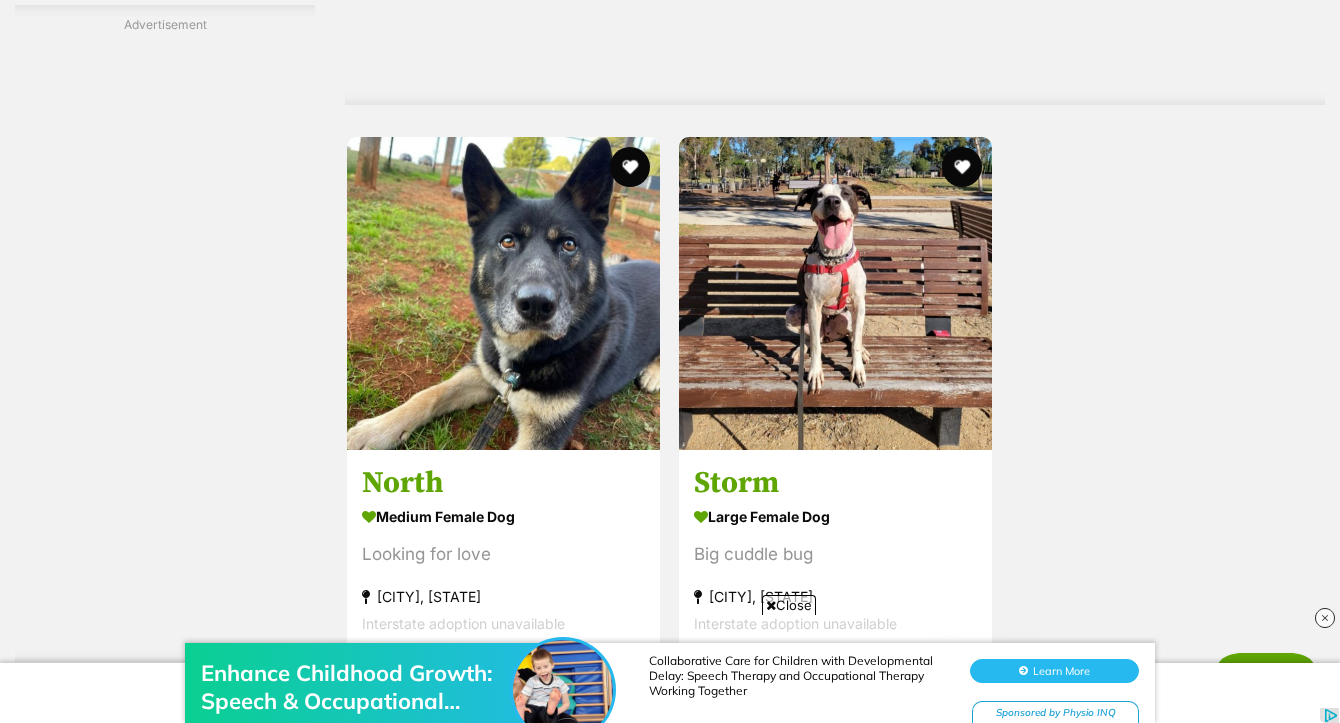 scroll, scrollTop: 5045, scrollLeft: 0, axis: vertical 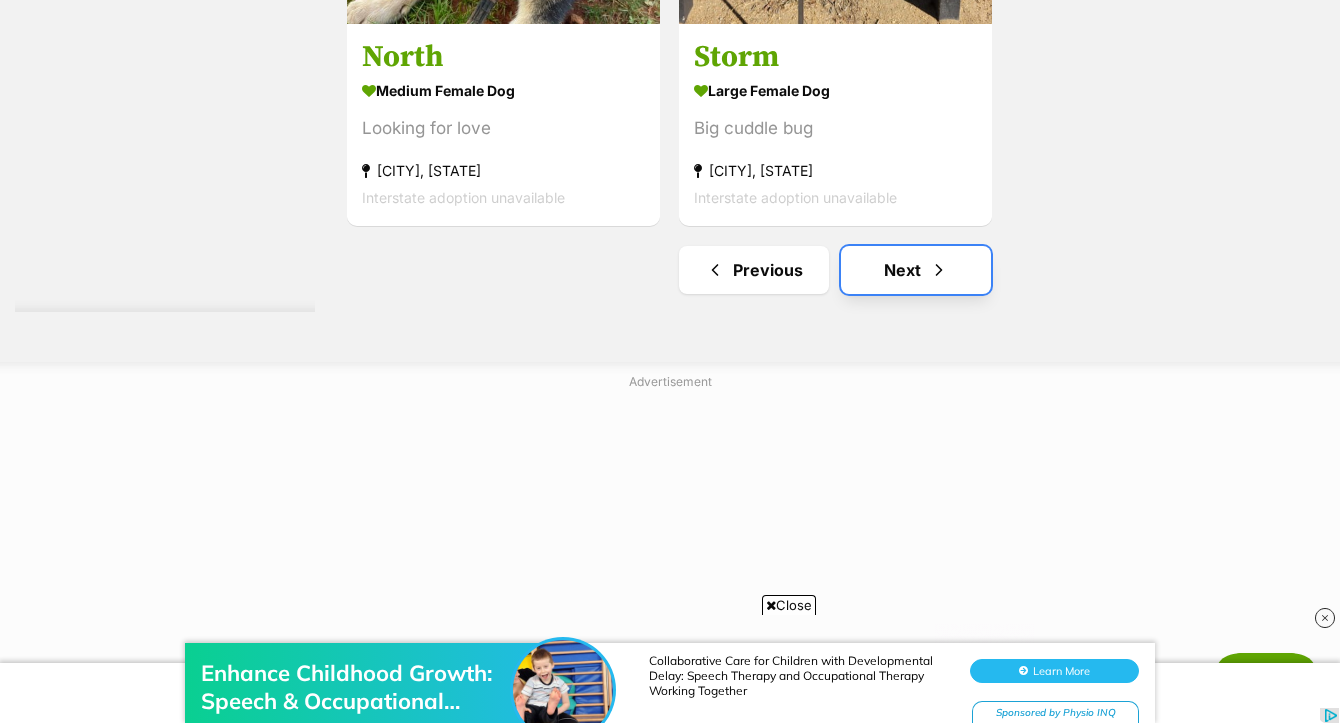 click on "Next" at bounding box center [916, 270] 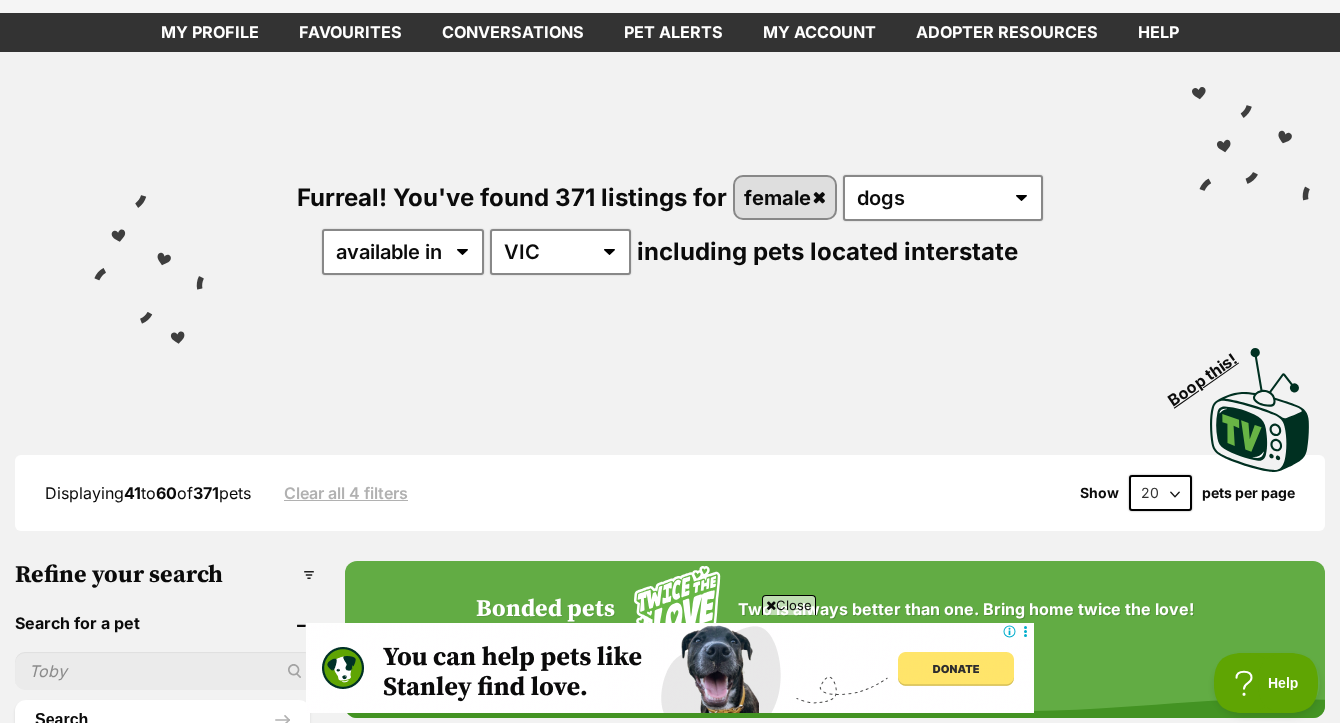 scroll, scrollTop: 274, scrollLeft: 0, axis: vertical 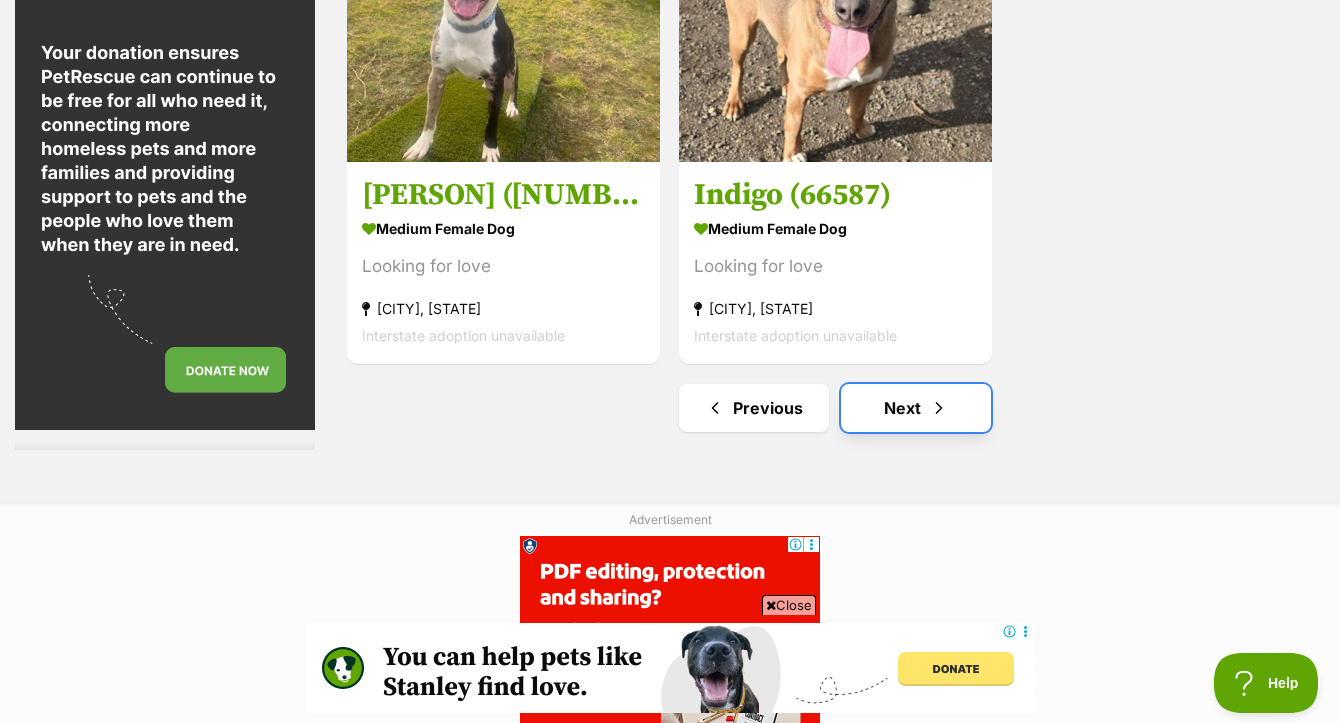 click at bounding box center [939, 408] 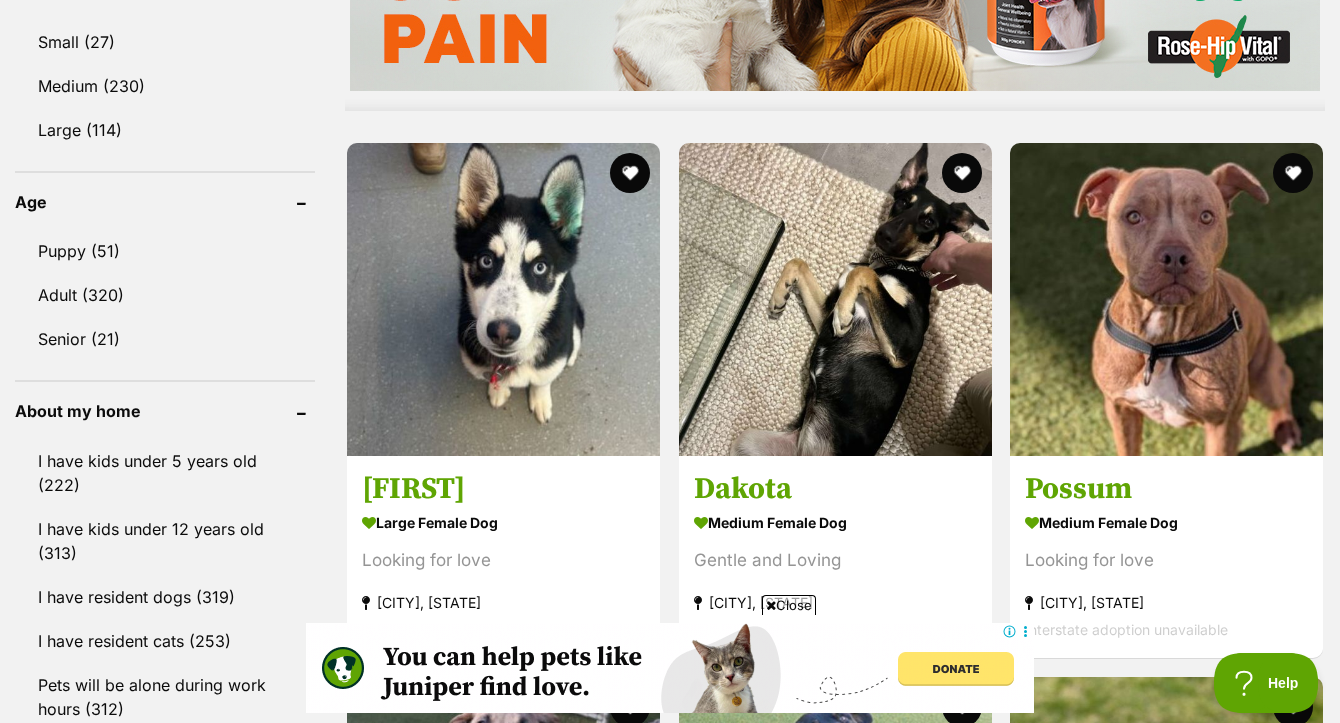 scroll, scrollTop: 1969, scrollLeft: 0, axis: vertical 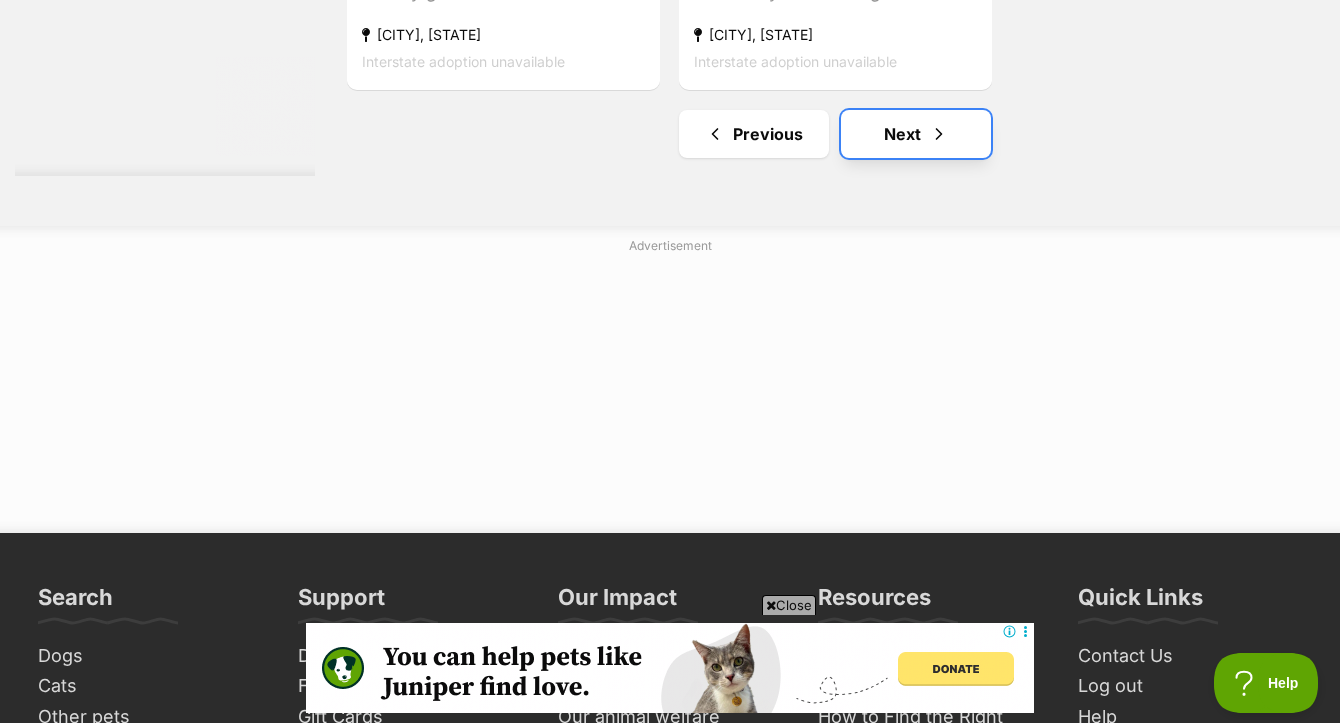 click on "Next" at bounding box center (916, 134) 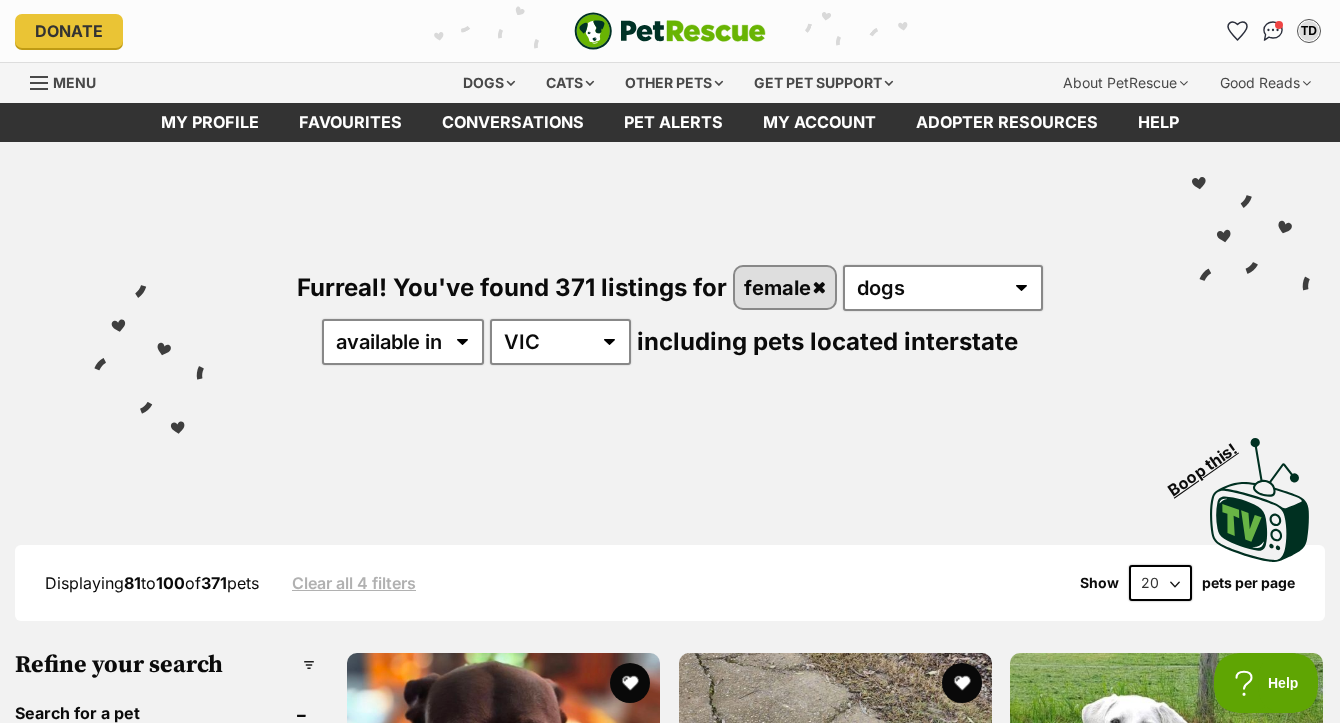 scroll, scrollTop: 0, scrollLeft: 0, axis: both 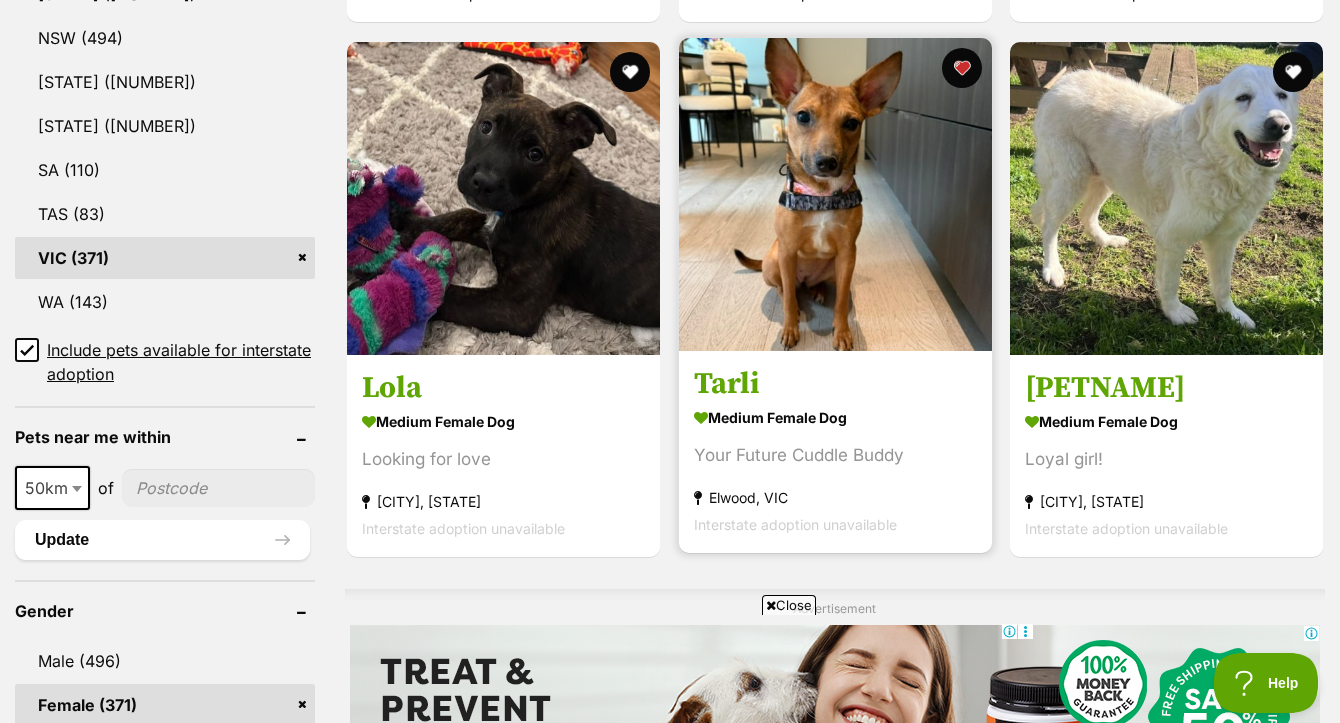 click at bounding box center [835, 194] 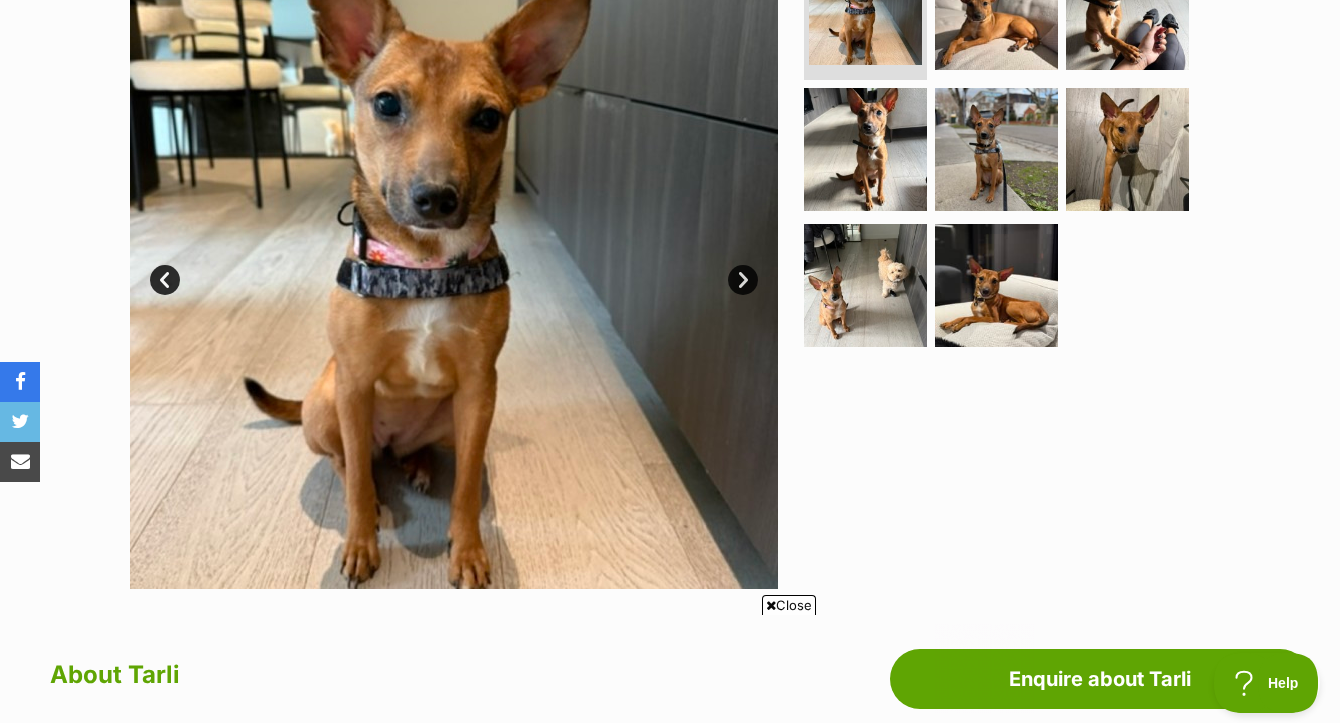 scroll, scrollTop: 0, scrollLeft: 0, axis: both 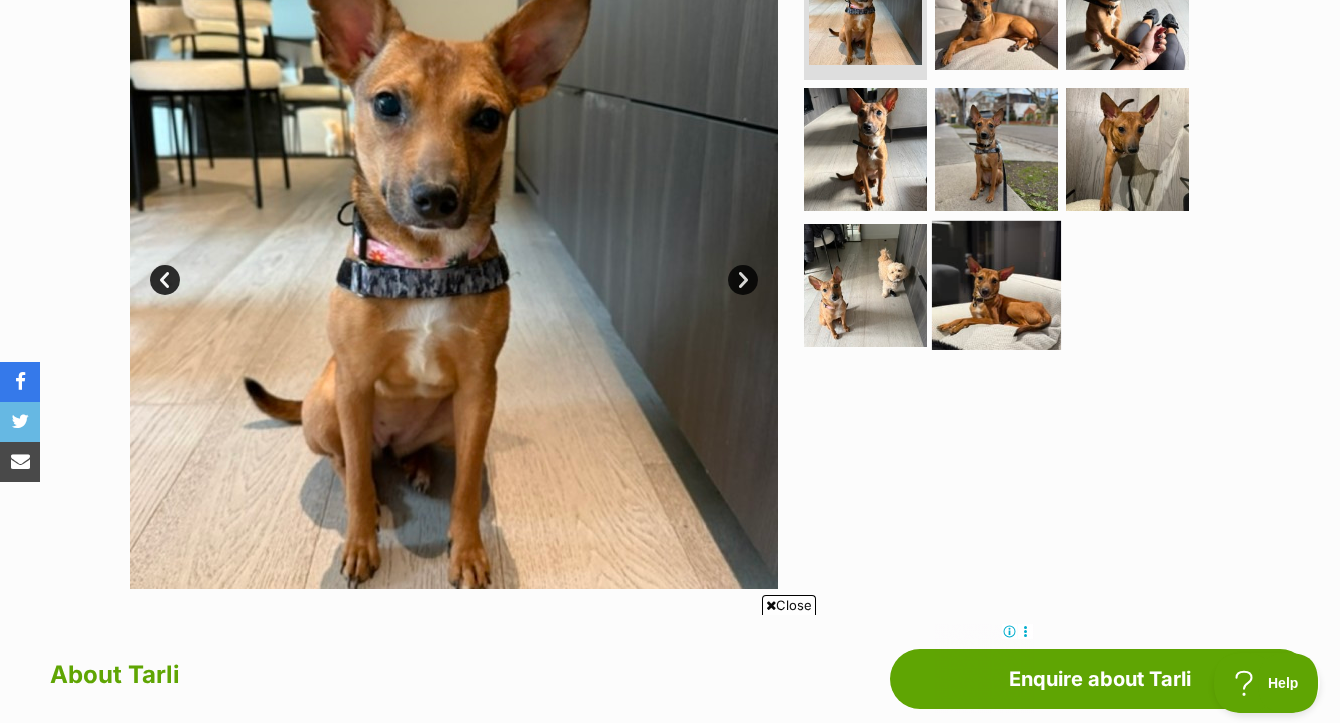 click at bounding box center [996, 285] 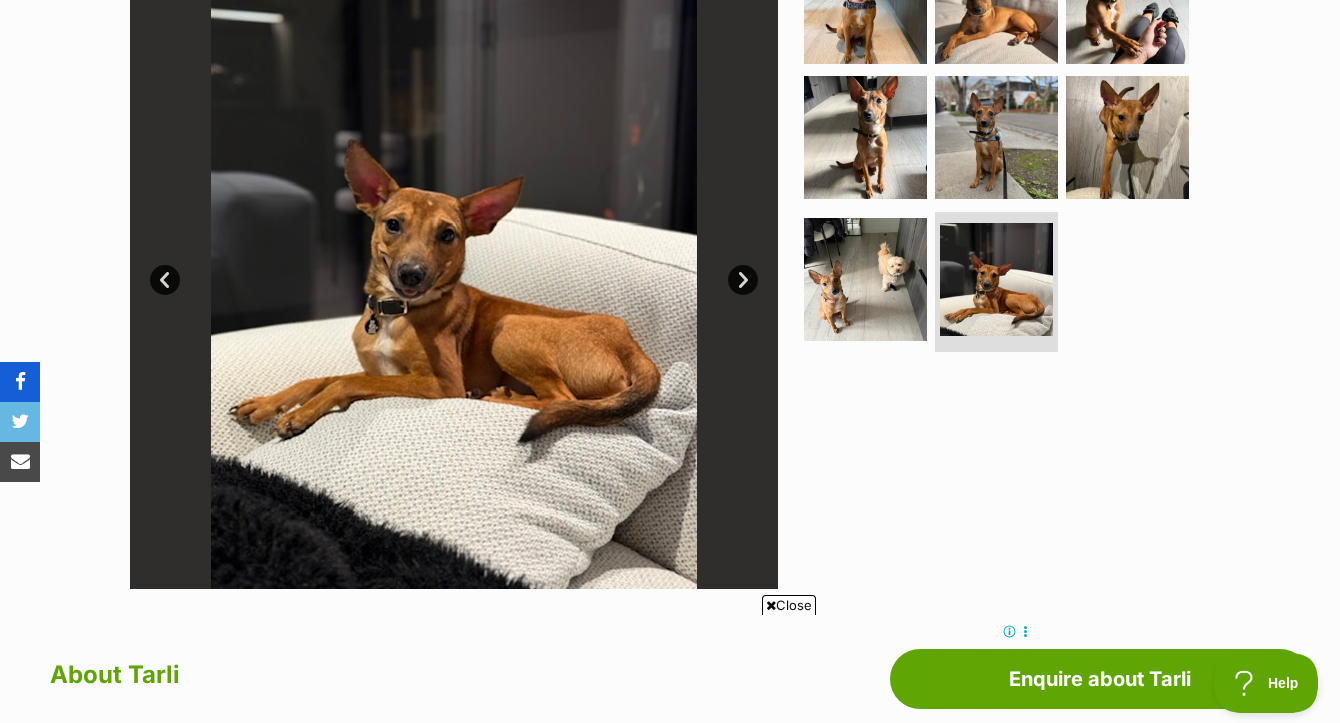 scroll, scrollTop: 0, scrollLeft: 0, axis: both 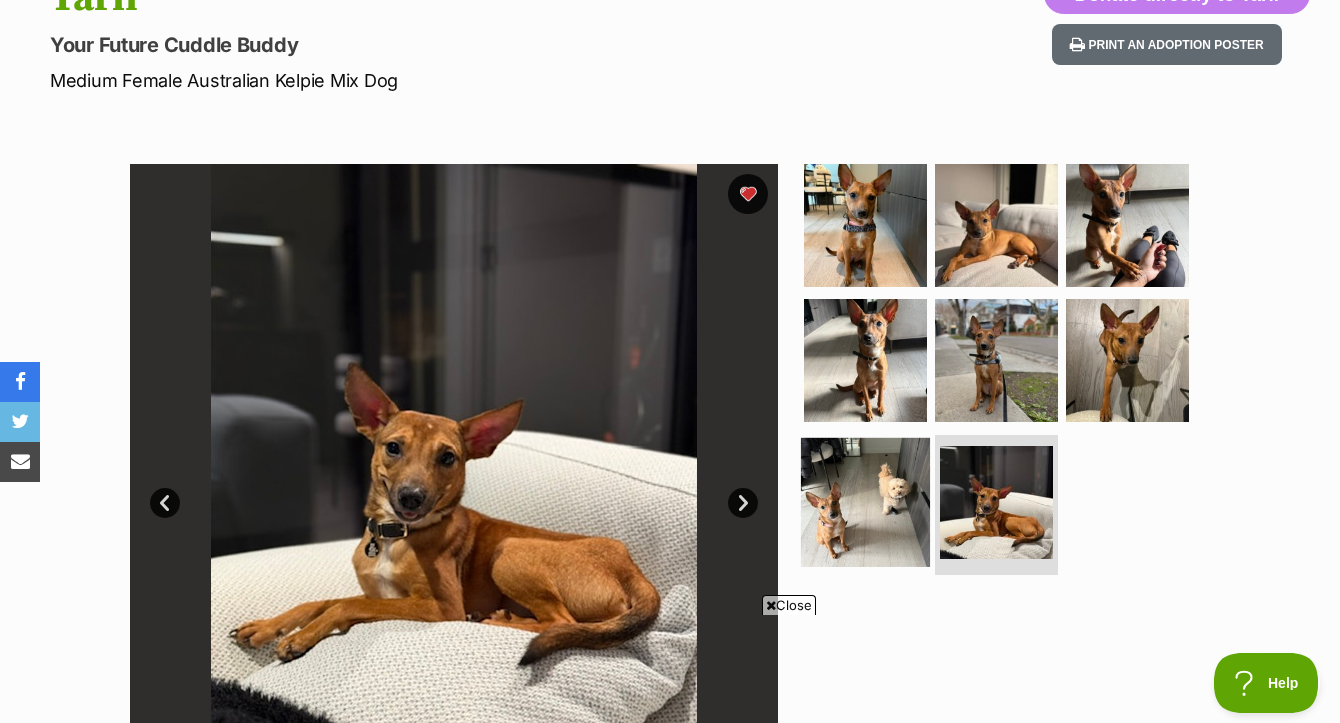 click at bounding box center (865, 502) 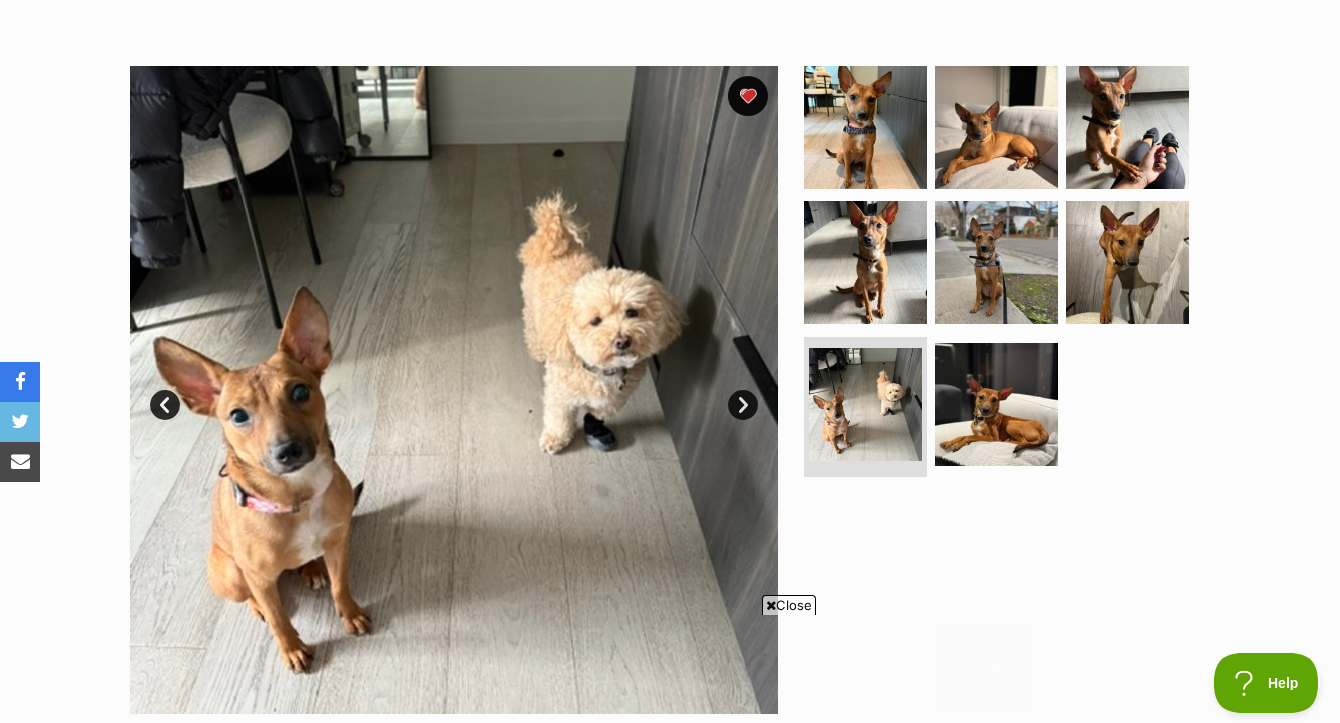 scroll, scrollTop: 373, scrollLeft: 0, axis: vertical 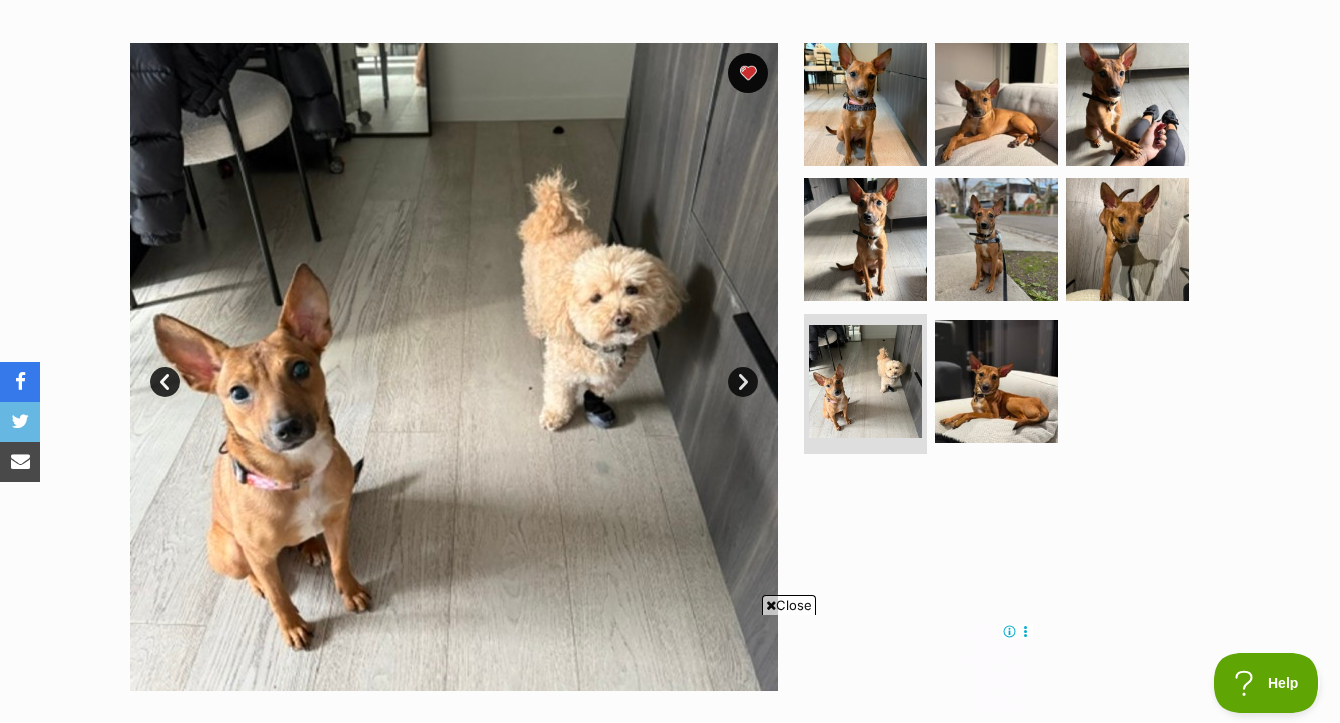 click on "Close" at bounding box center [789, 605] 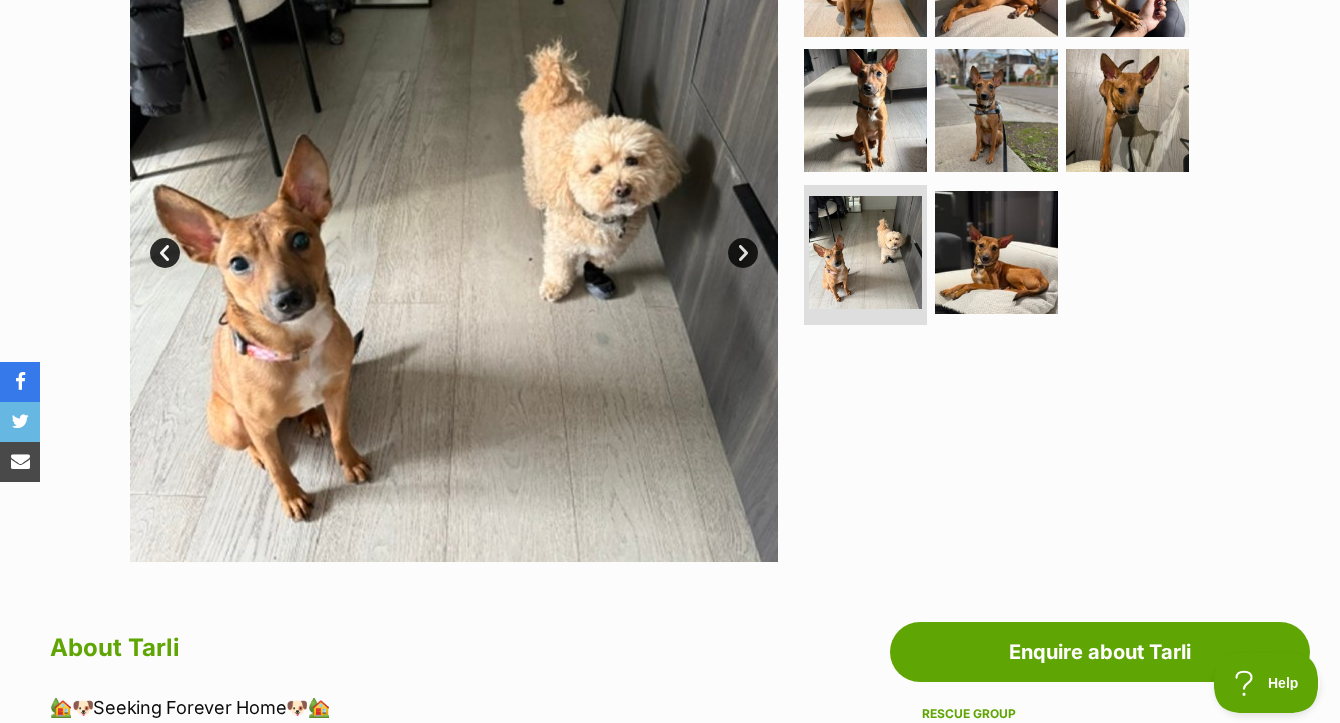 scroll, scrollTop: 271, scrollLeft: 0, axis: vertical 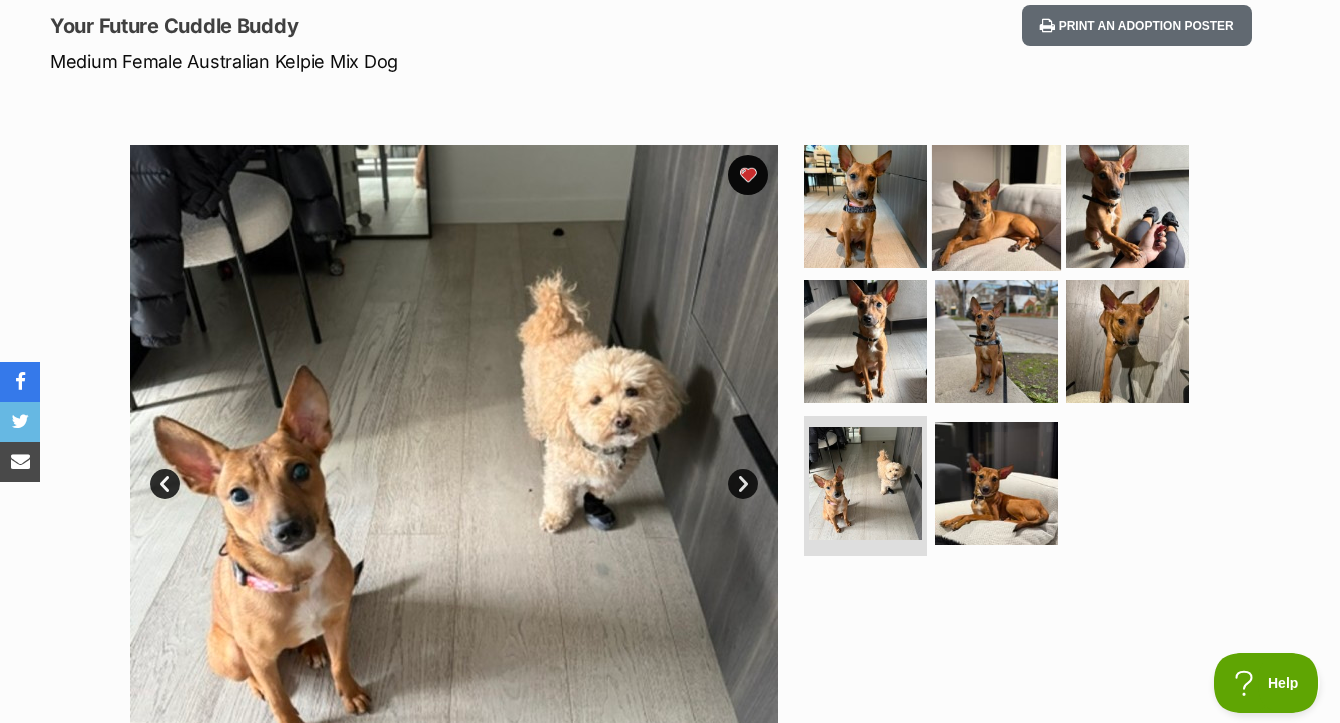 click 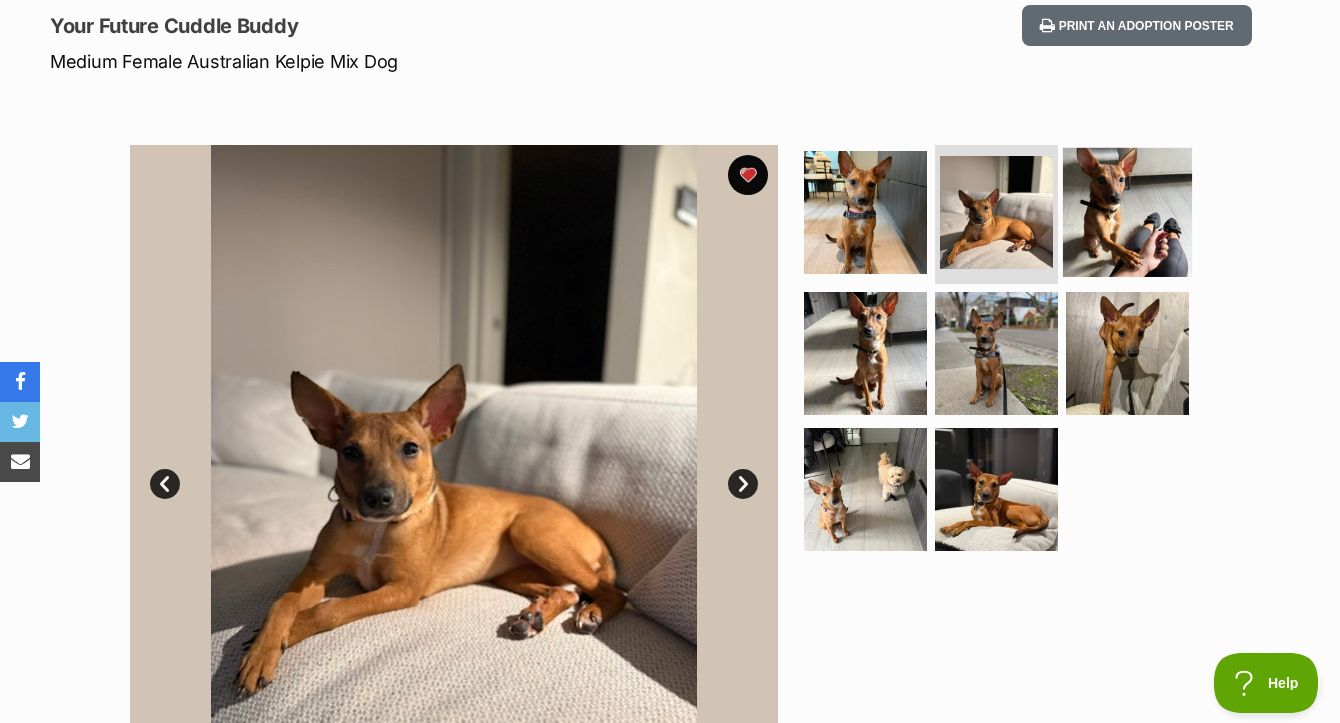 click 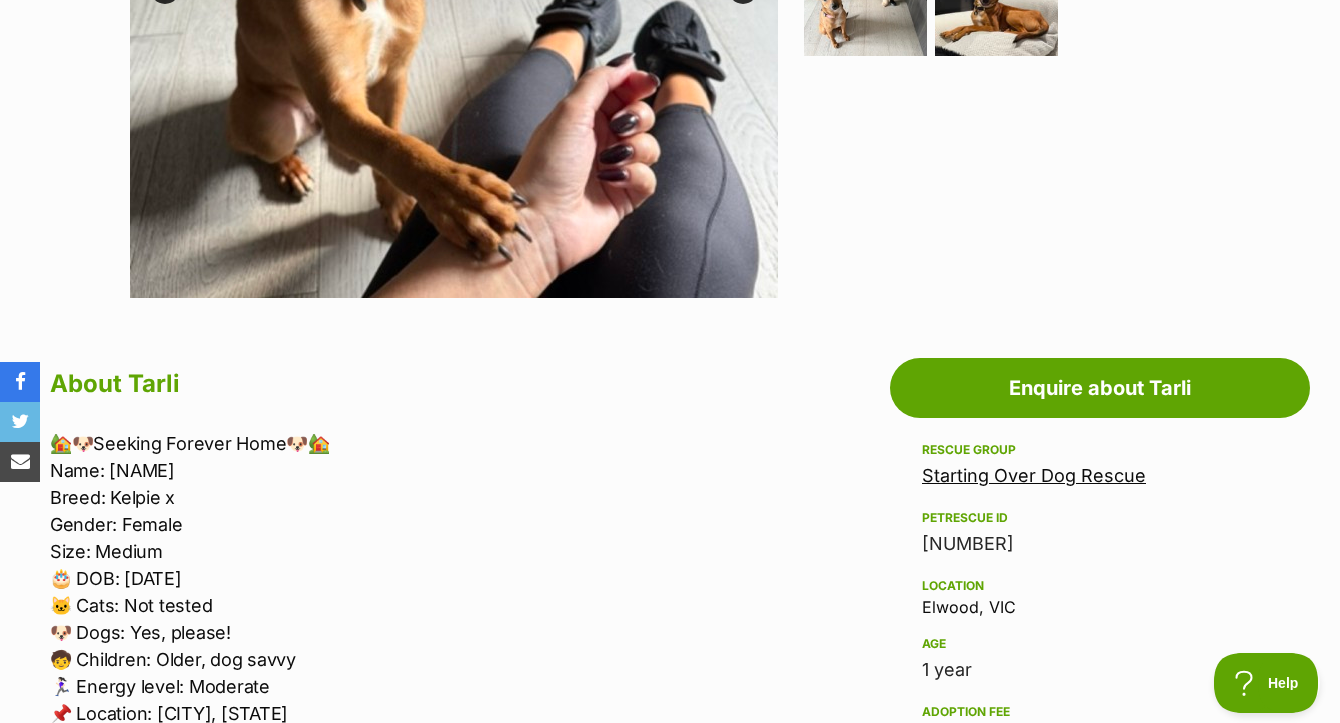 scroll, scrollTop: 741, scrollLeft: 0, axis: vertical 